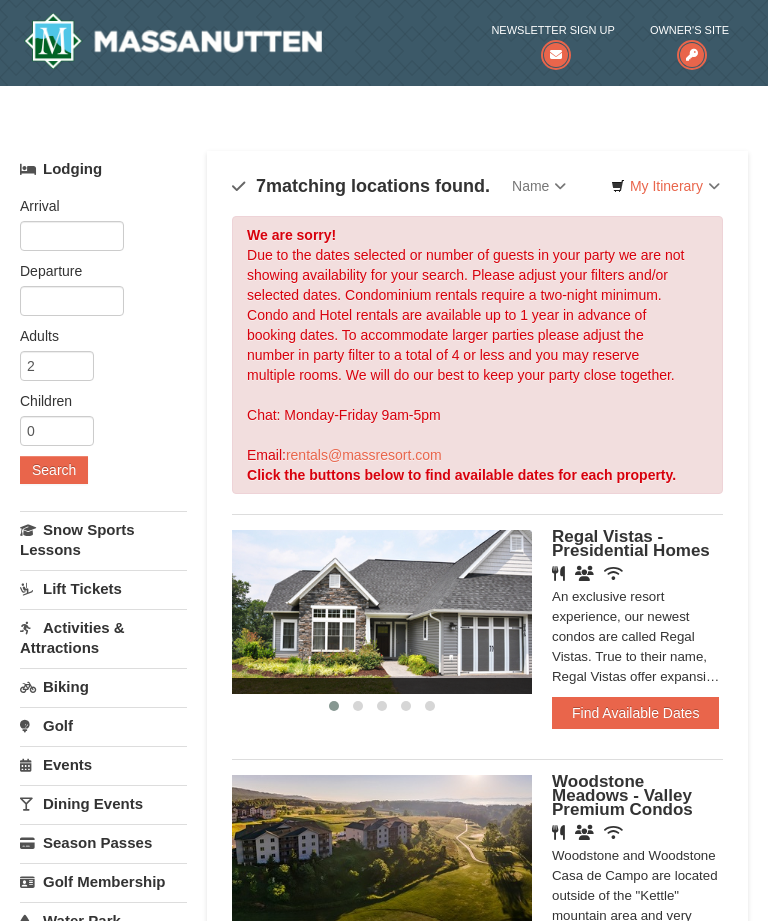 scroll, scrollTop: 0, scrollLeft: 0, axis: both 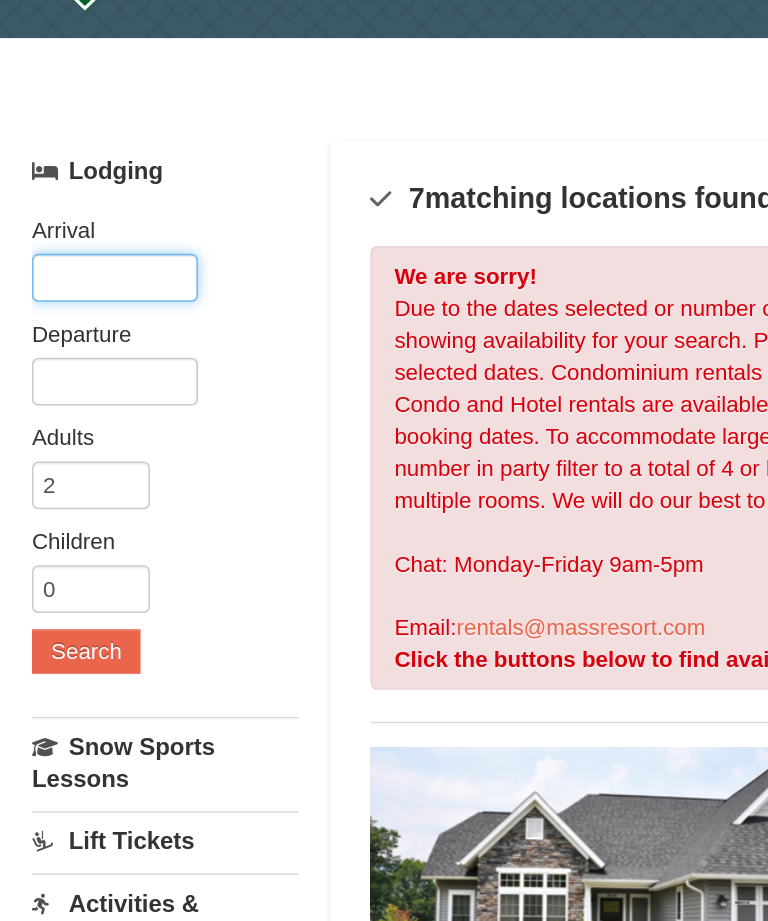click at bounding box center (72, 236) 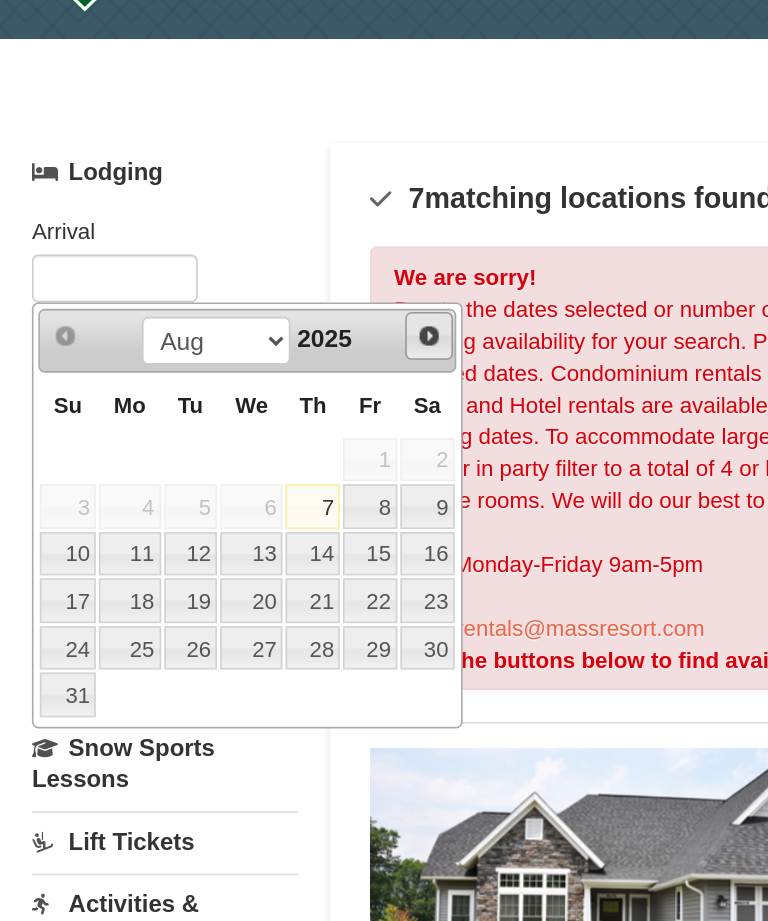 click on "Next" at bounding box center (269, 272) 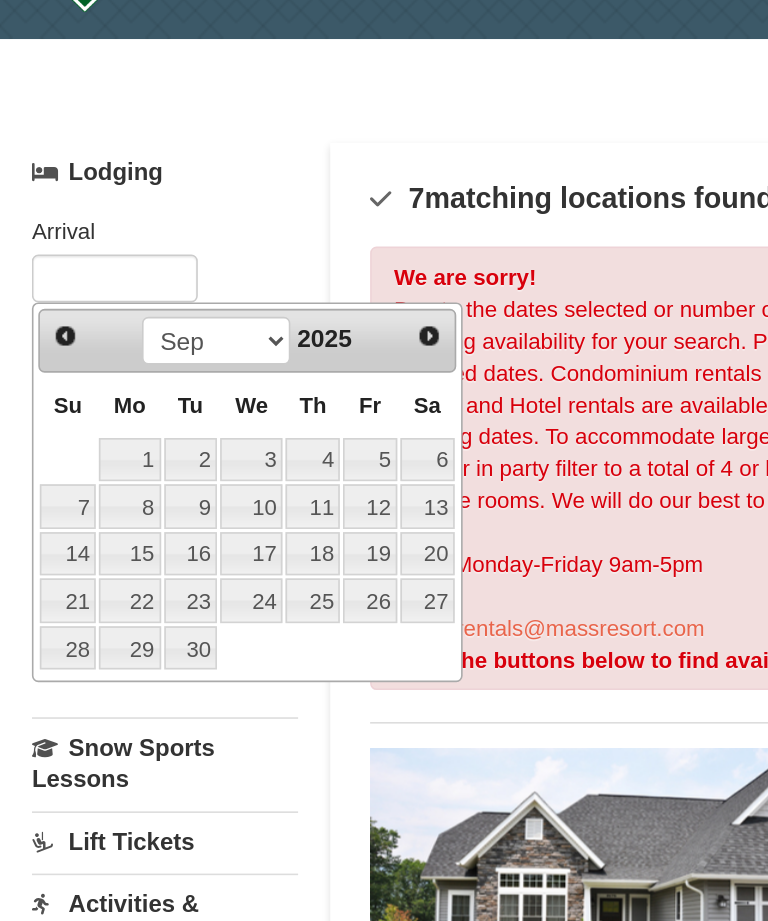 click on "Next" at bounding box center [269, 272] 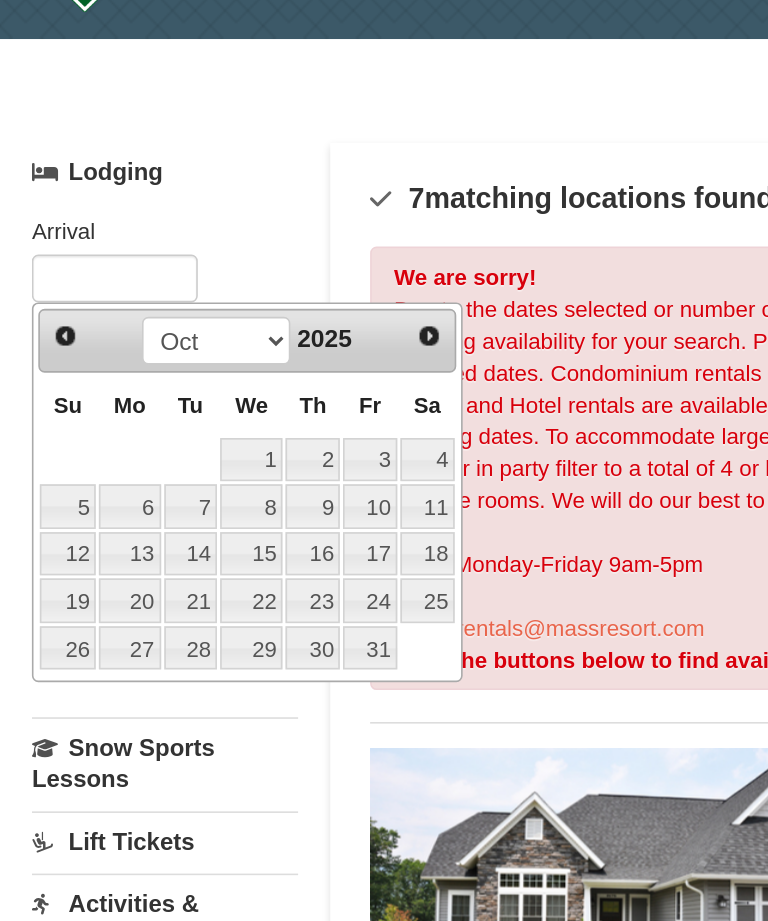 click on "Next" at bounding box center [269, 272] 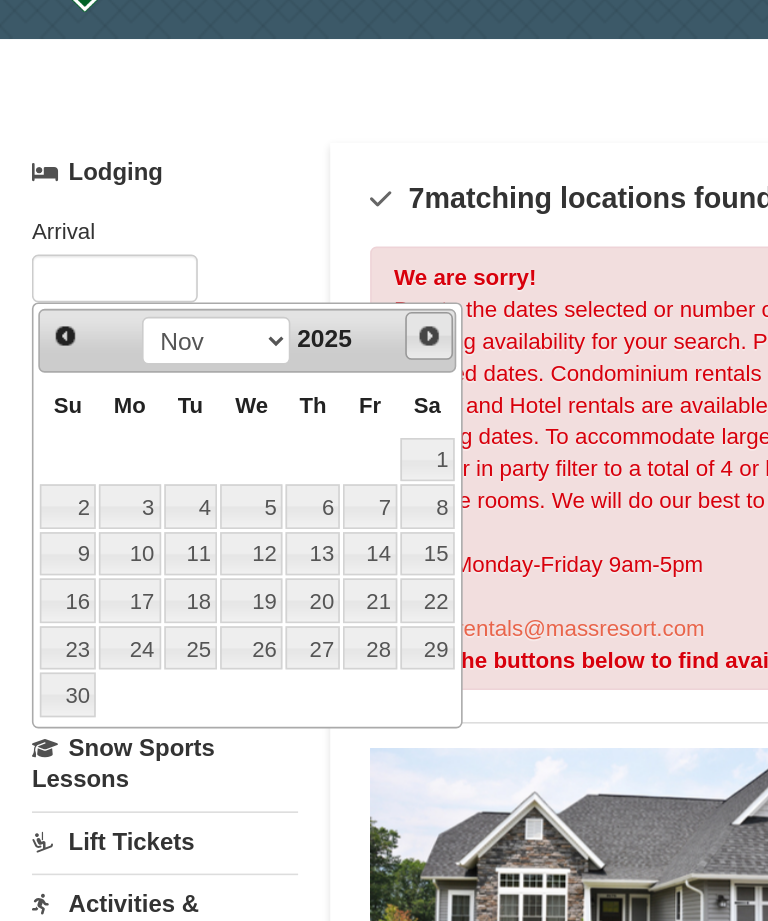 click on "Next" at bounding box center (269, 272) 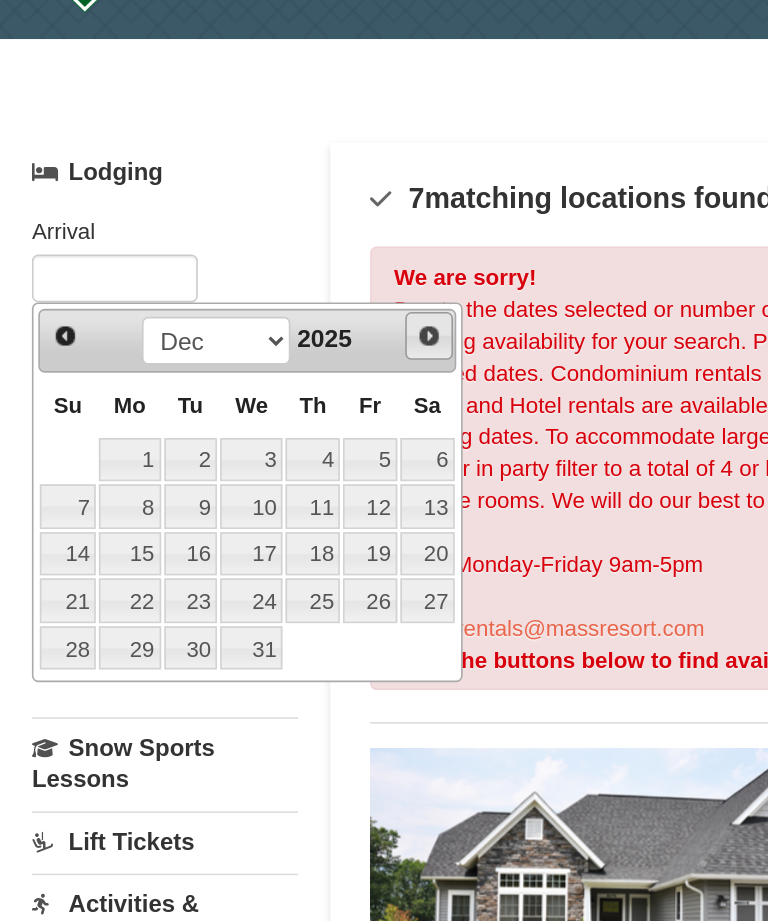 click on "Next" at bounding box center (269, 272) 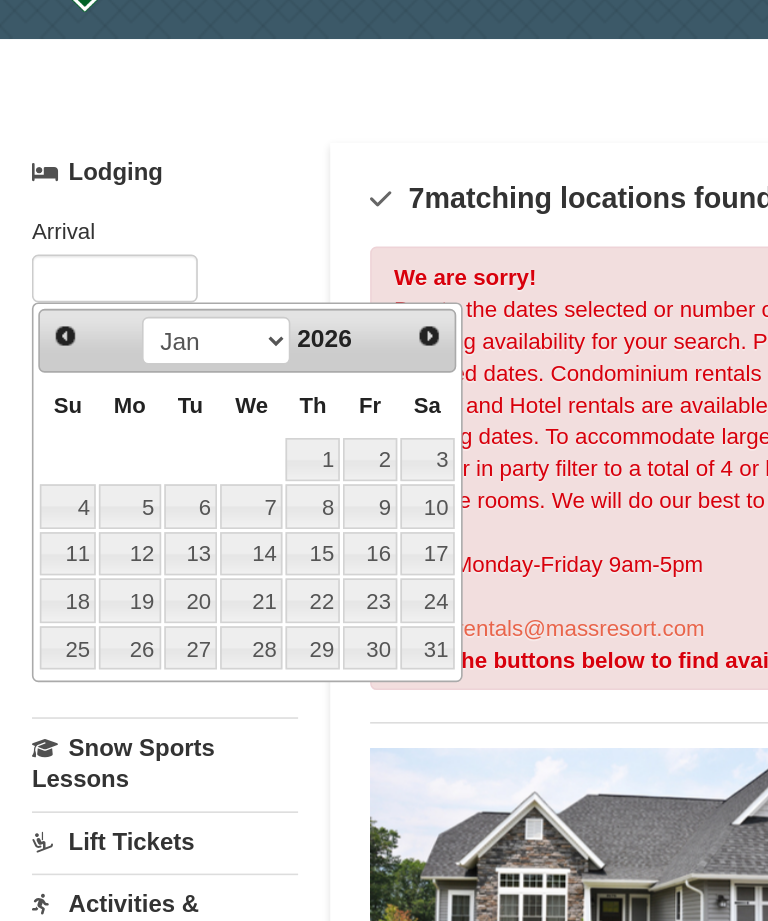 click on "Next" at bounding box center [269, 272] 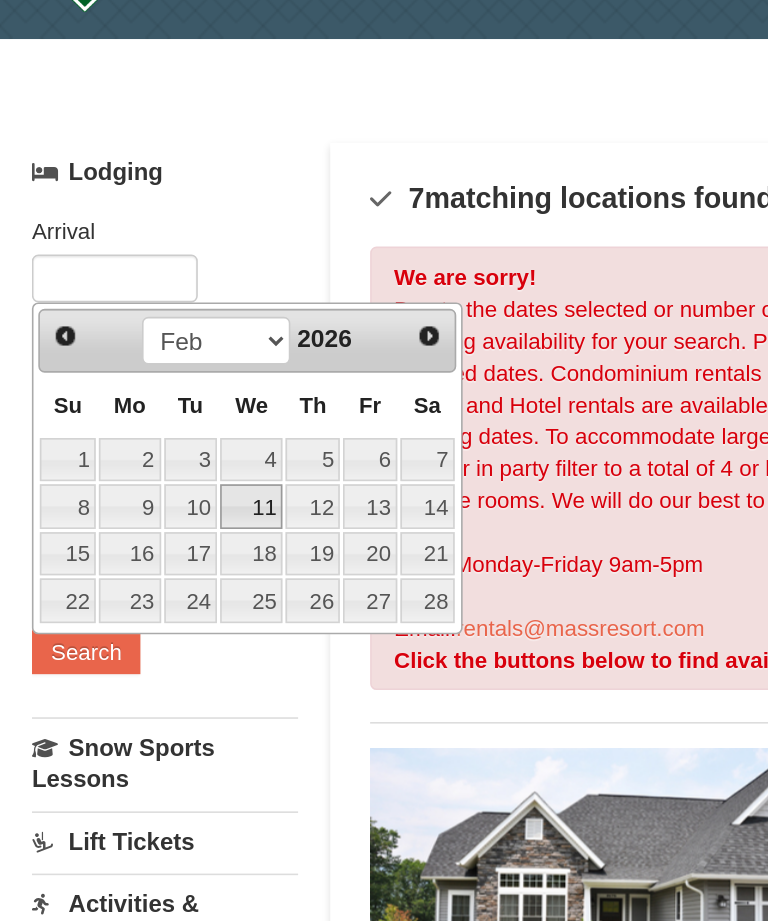 click on "11" at bounding box center [157, 379] 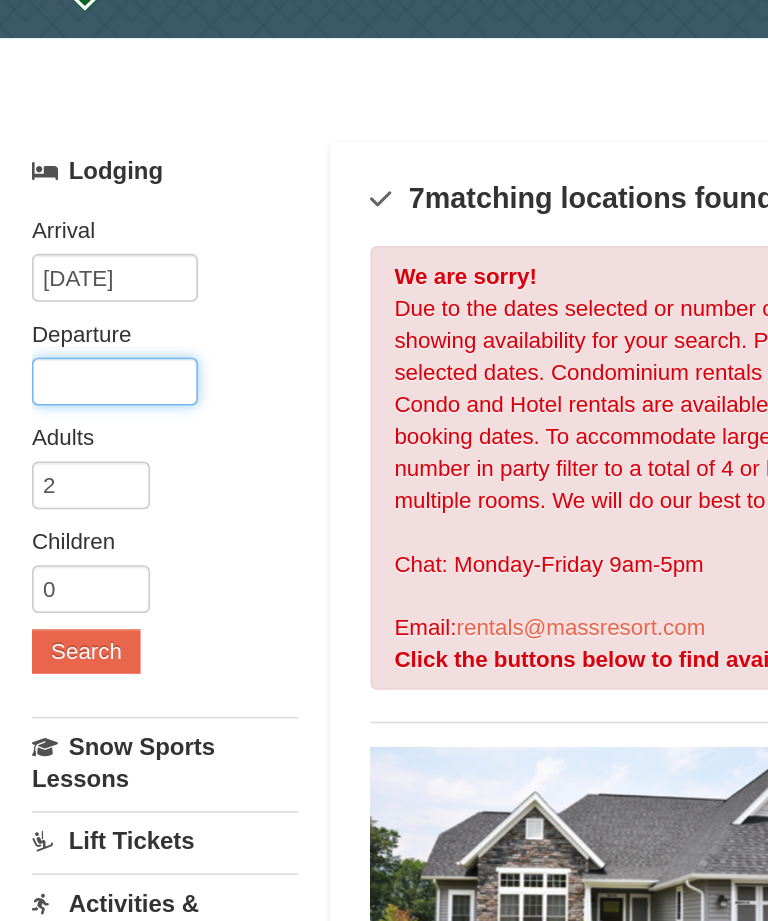 click at bounding box center (72, 301) 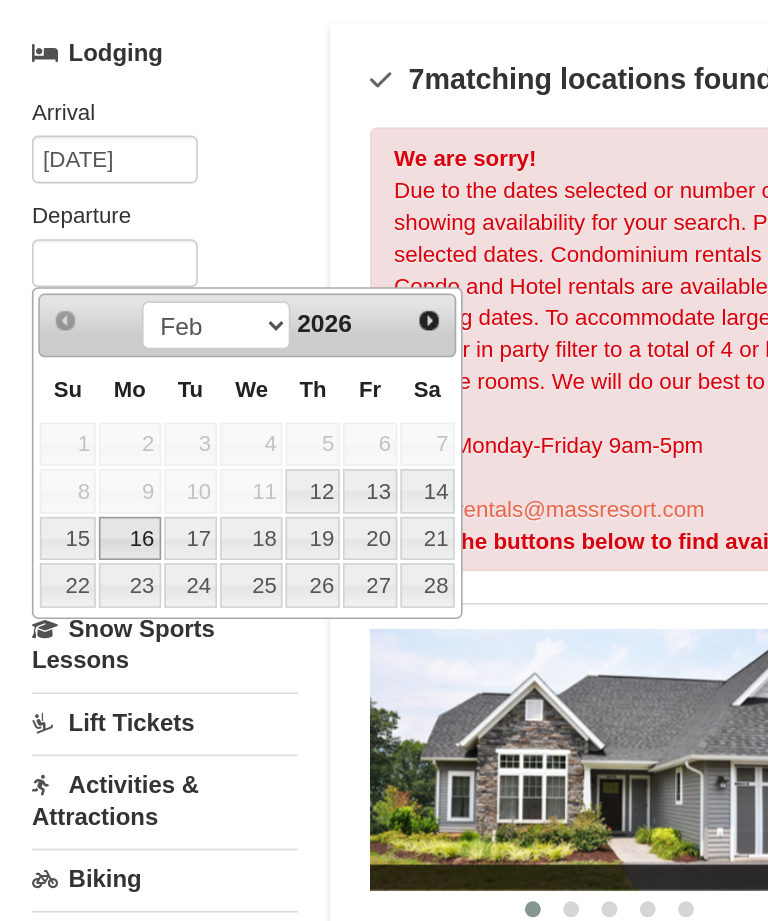 click on "16" at bounding box center [81, 474] 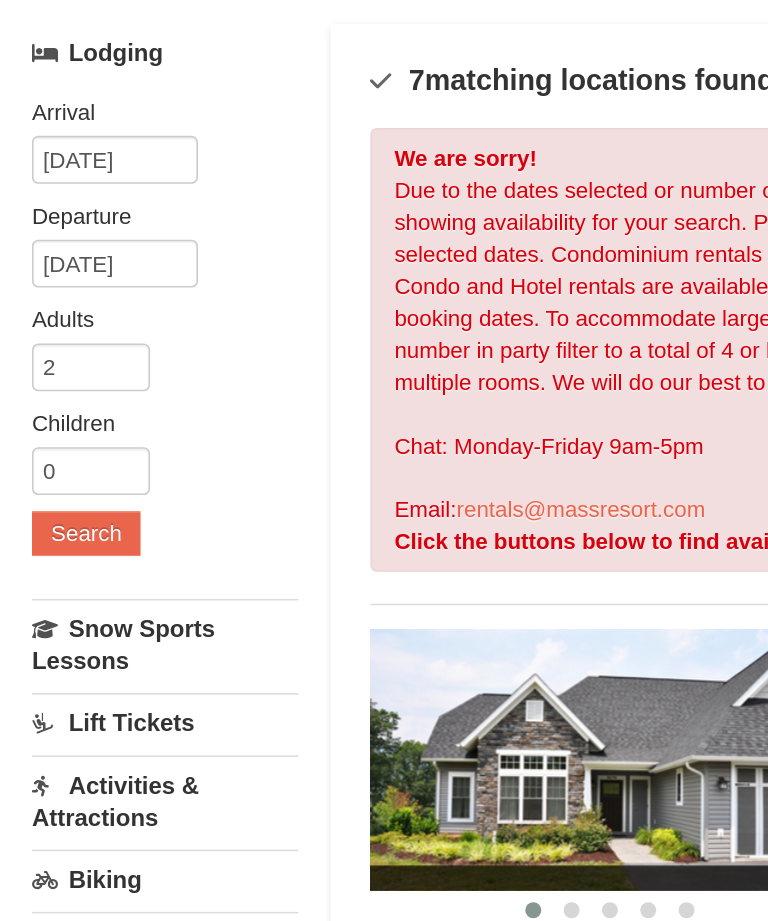click on "Search" at bounding box center [54, 470] 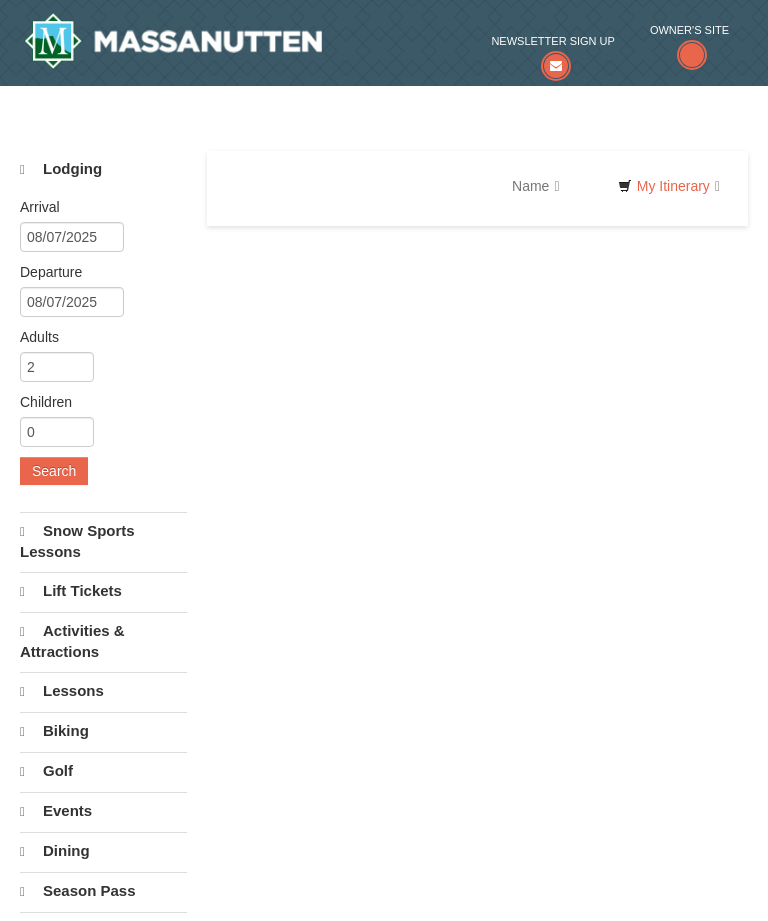 scroll, scrollTop: 0, scrollLeft: 0, axis: both 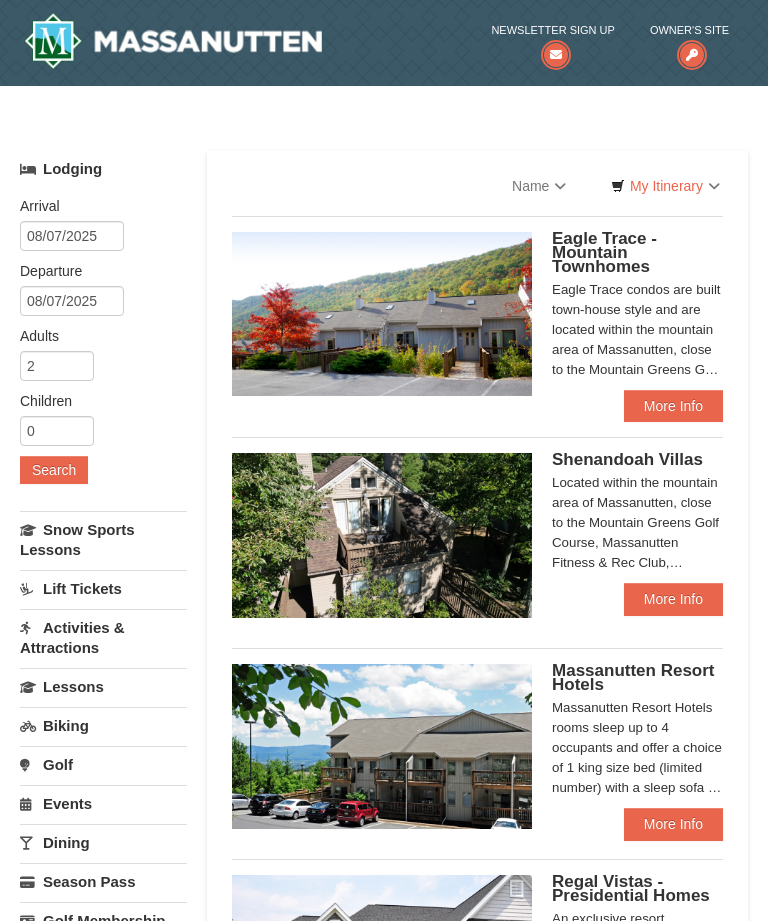 select on "8" 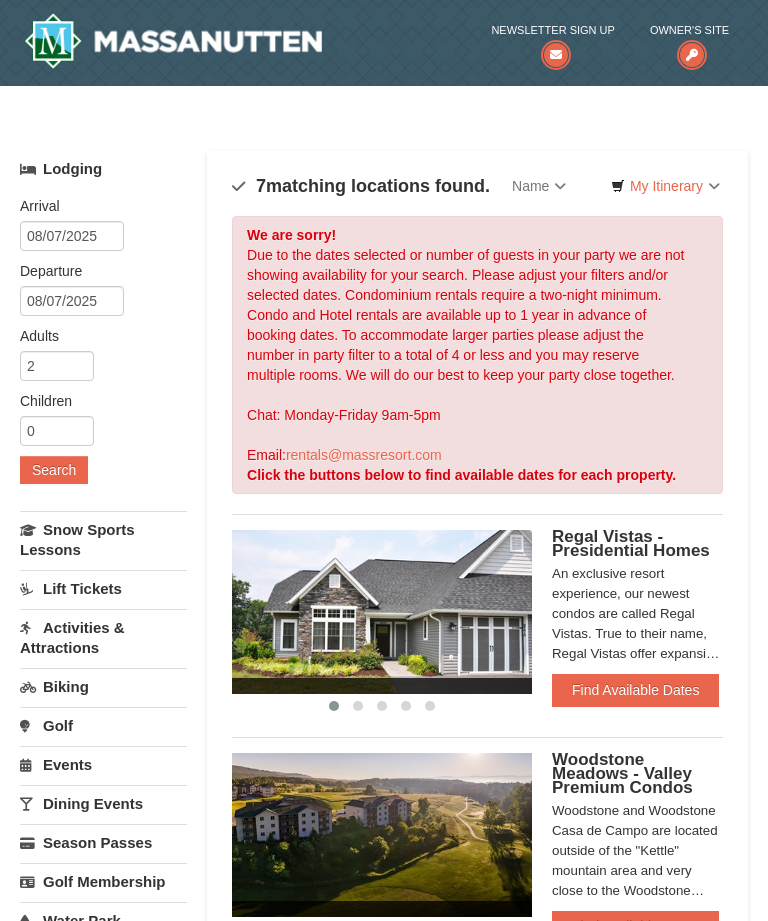 type 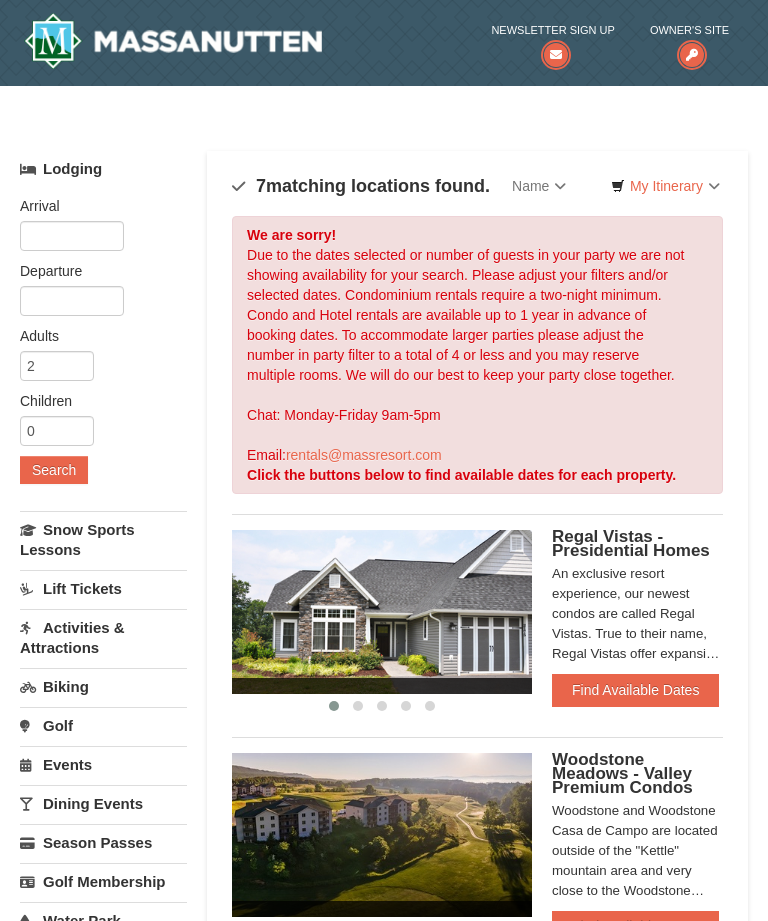scroll, scrollTop: 0, scrollLeft: 0, axis: both 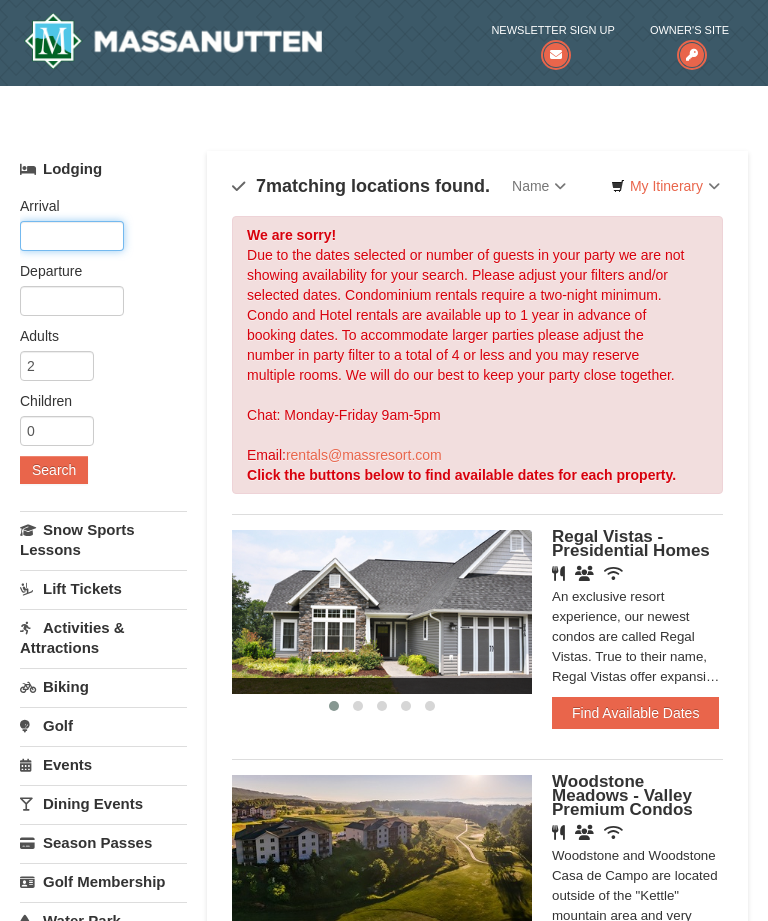 click at bounding box center [72, 236] 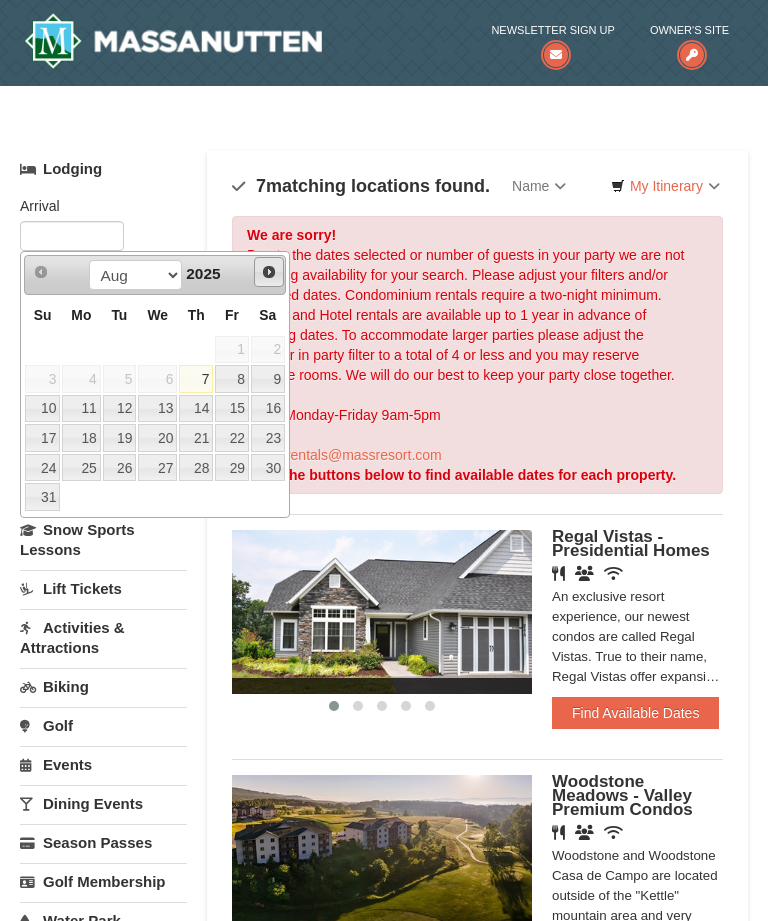 click on "Next" at bounding box center (269, 272) 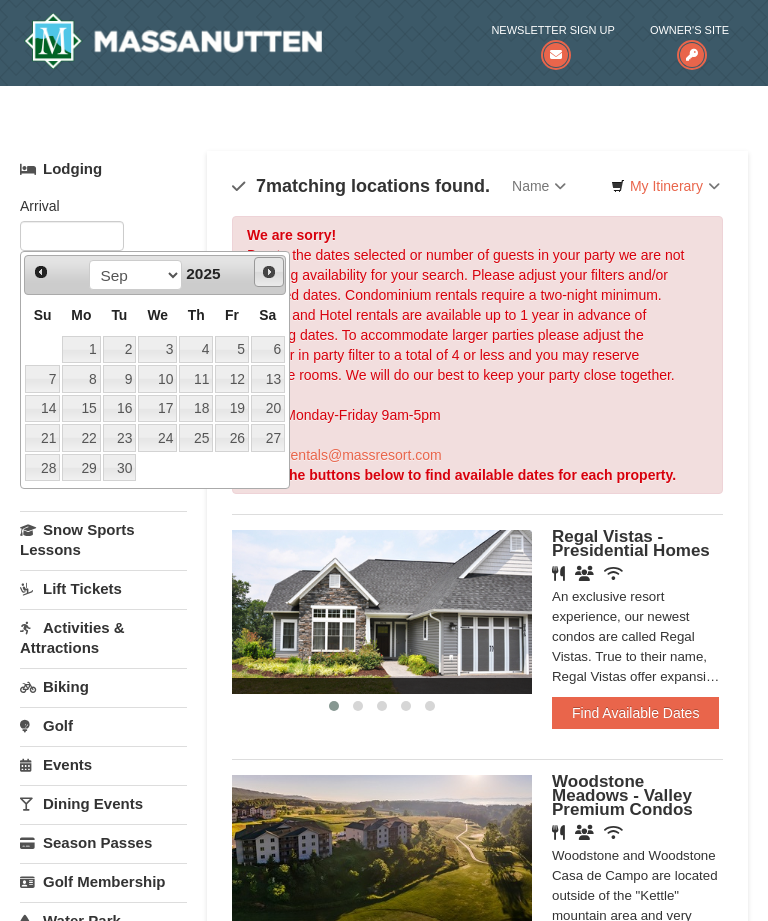 click on "Next" at bounding box center (269, 272) 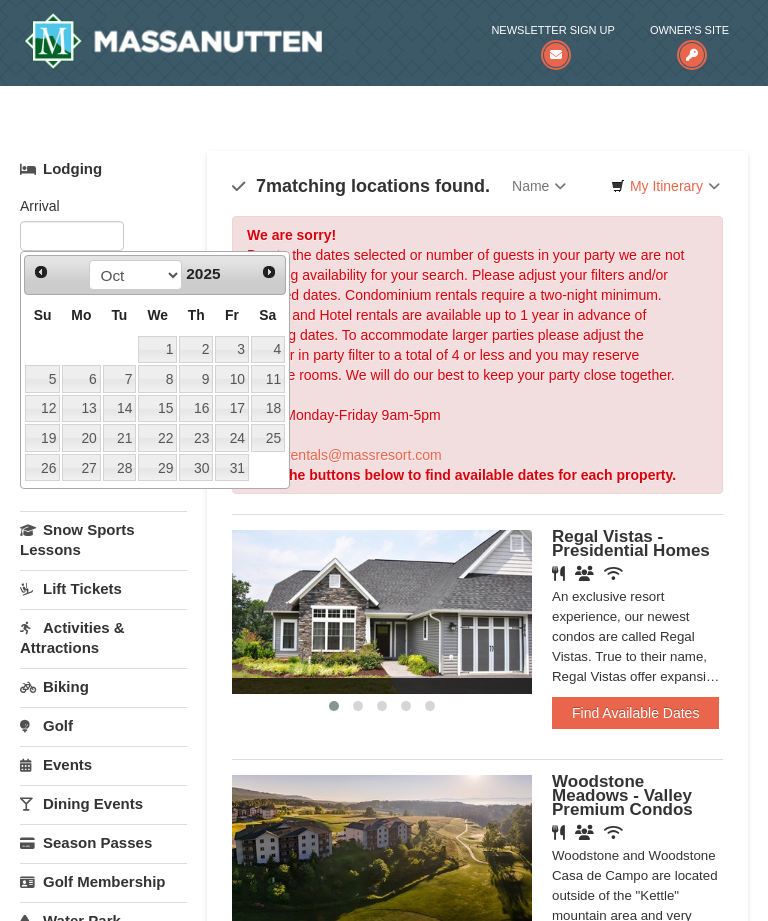 click on "Next" at bounding box center (269, 272) 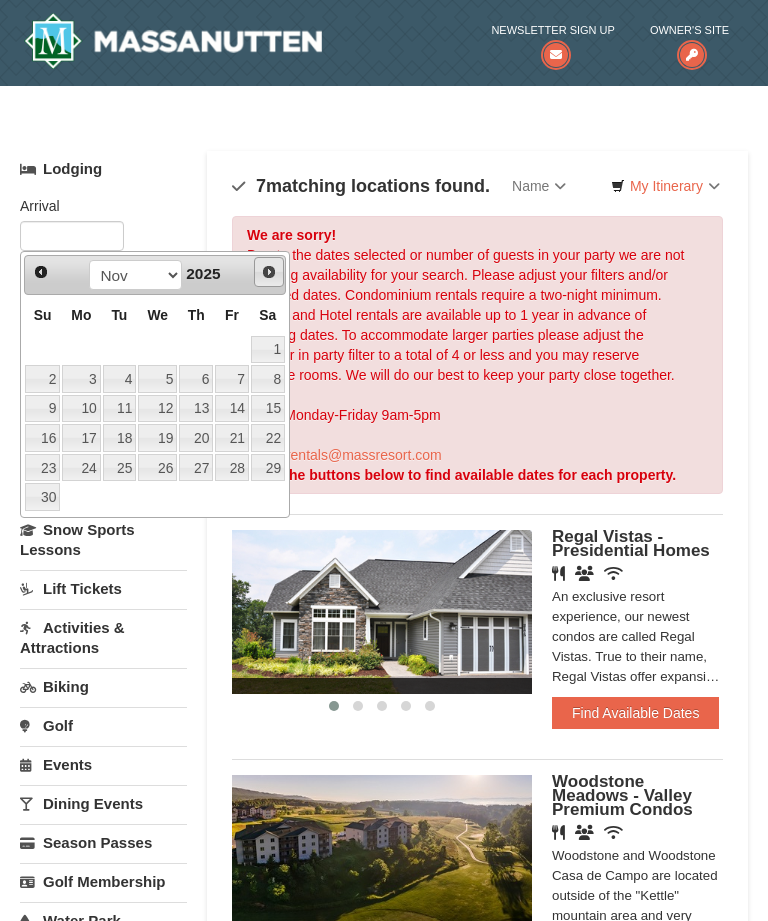 click on "Next" at bounding box center [269, 272] 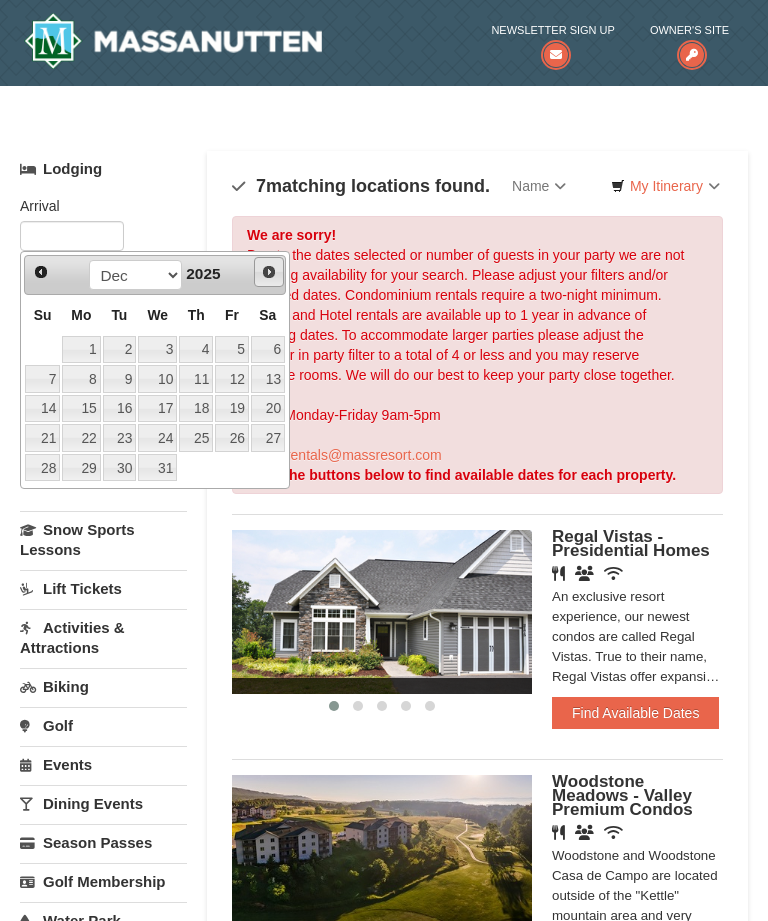 click on "Next" at bounding box center [269, 272] 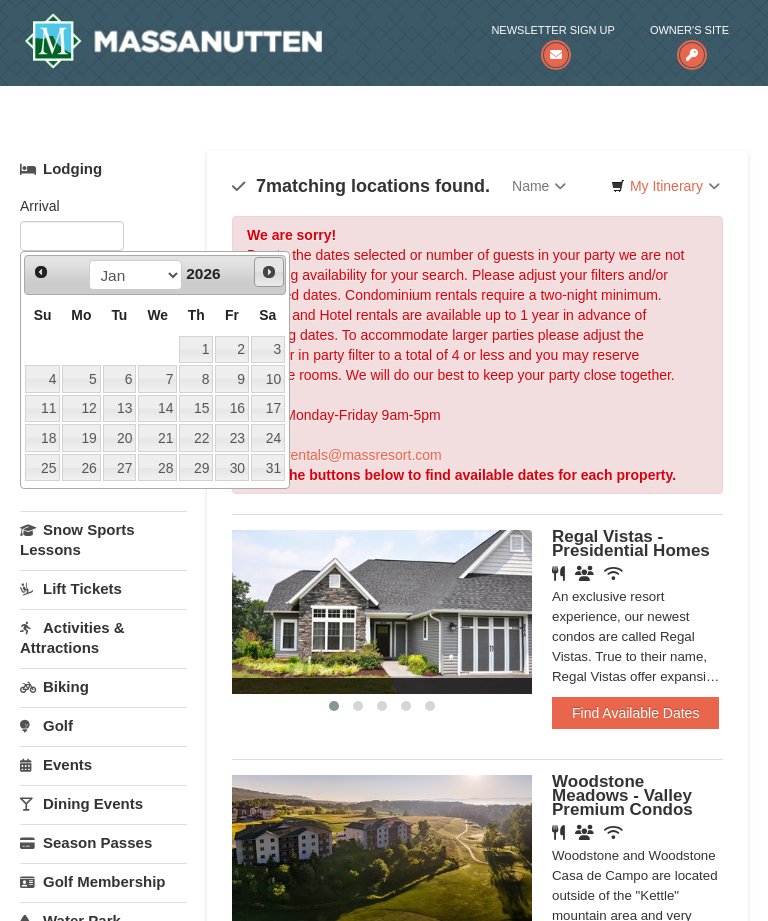 click on "Next" at bounding box center (269, 272) 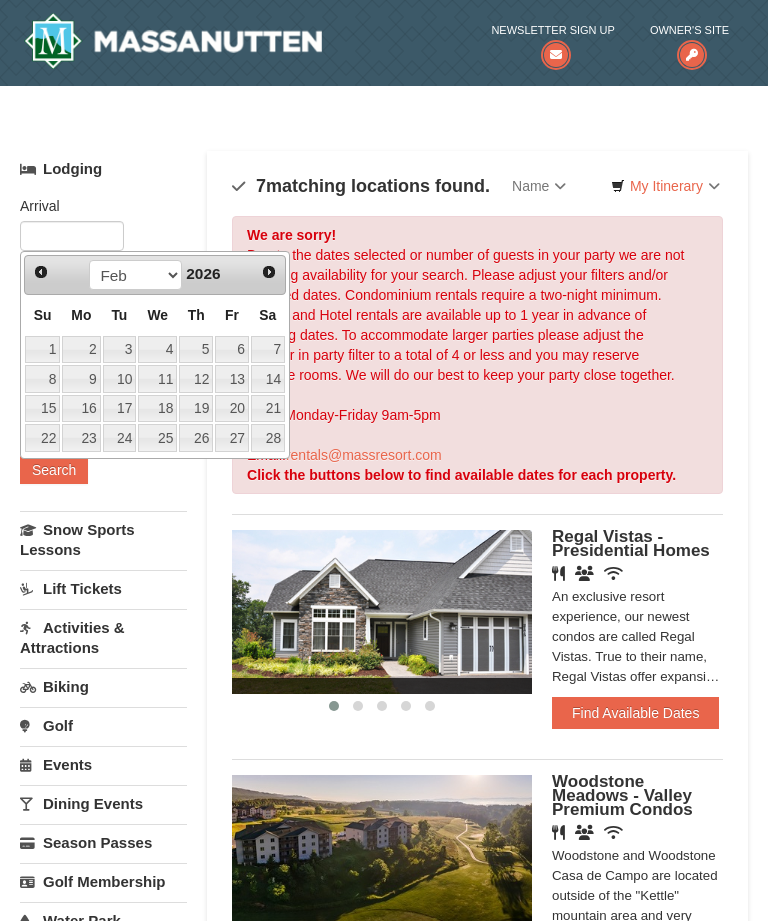 click on "11" at bounding box center (157, 379) 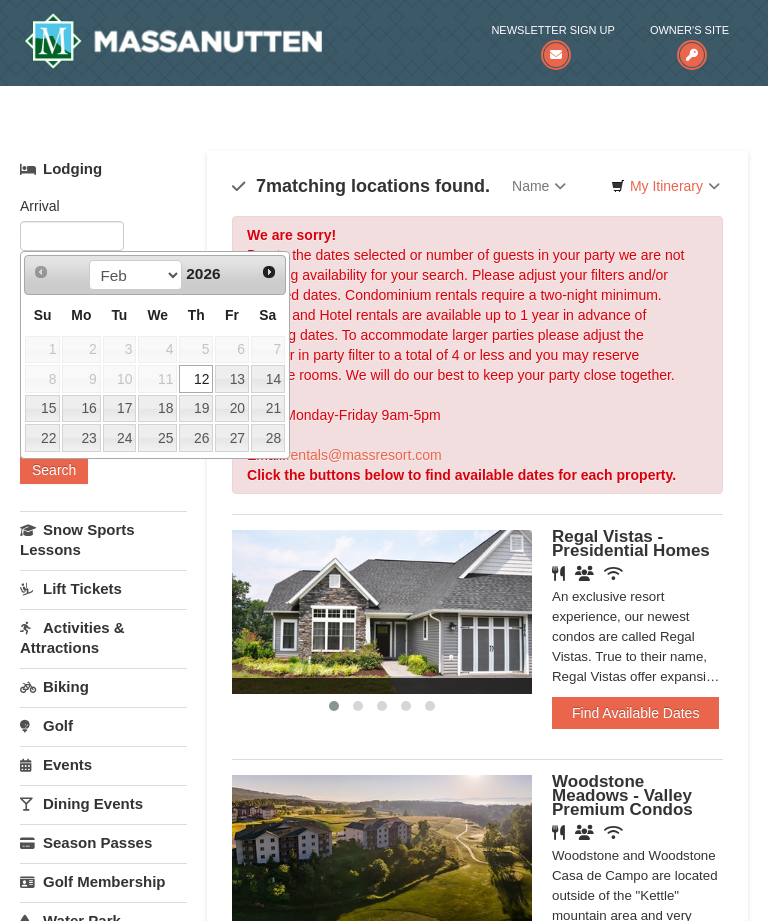 type on "02/11/2026" 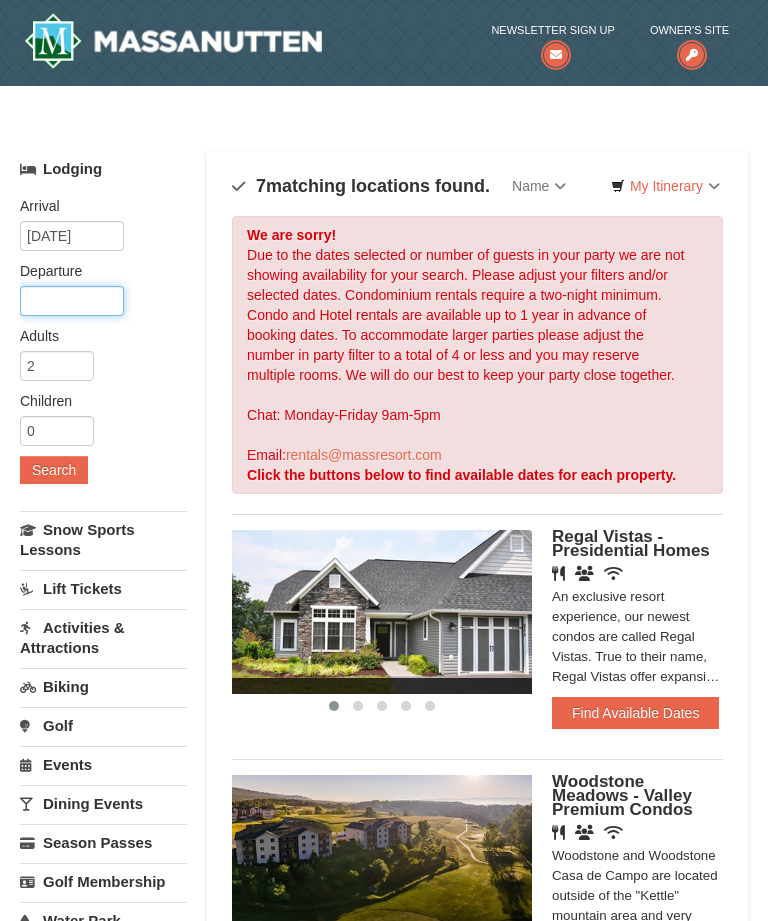 click at bounding box center [72, 301] 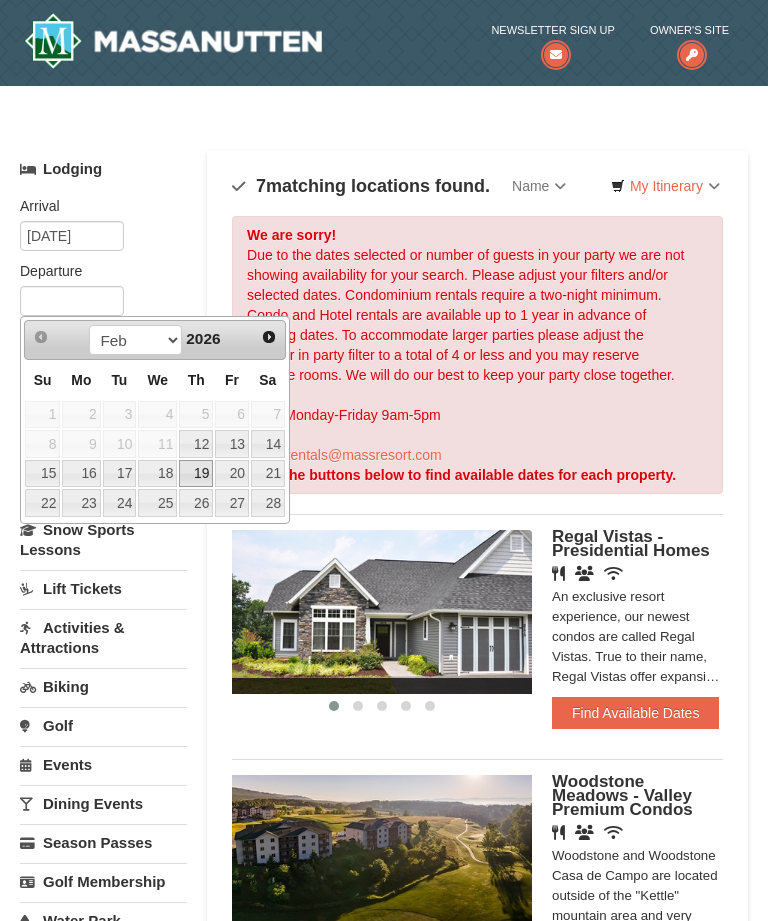click on "19" at bounding box center (196, 474) 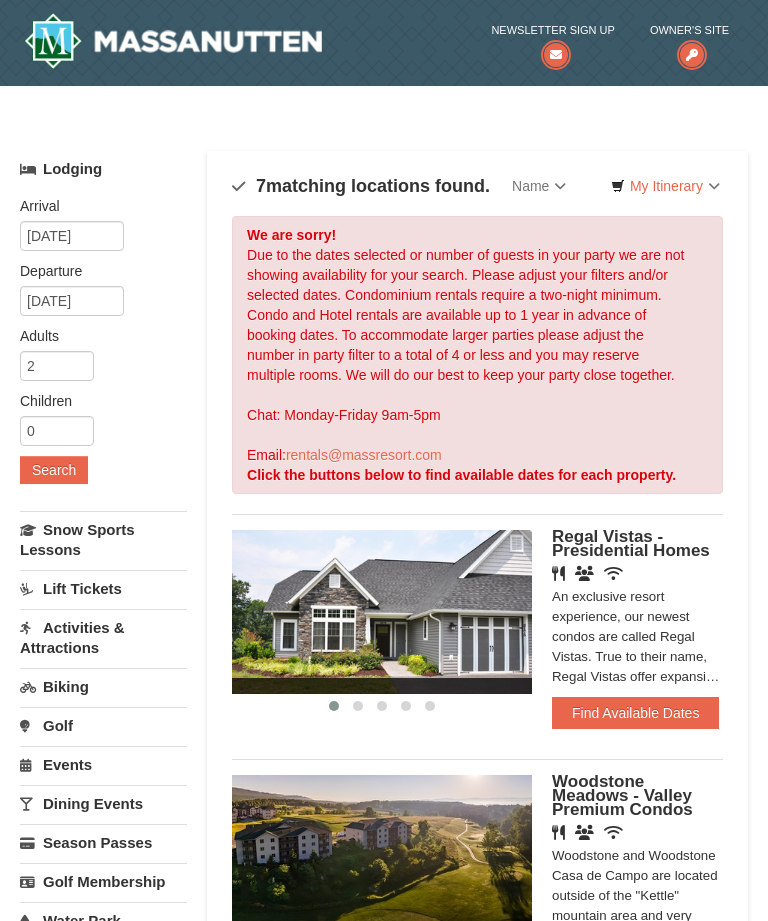 click on "Search" at bounding box center [54, 470] 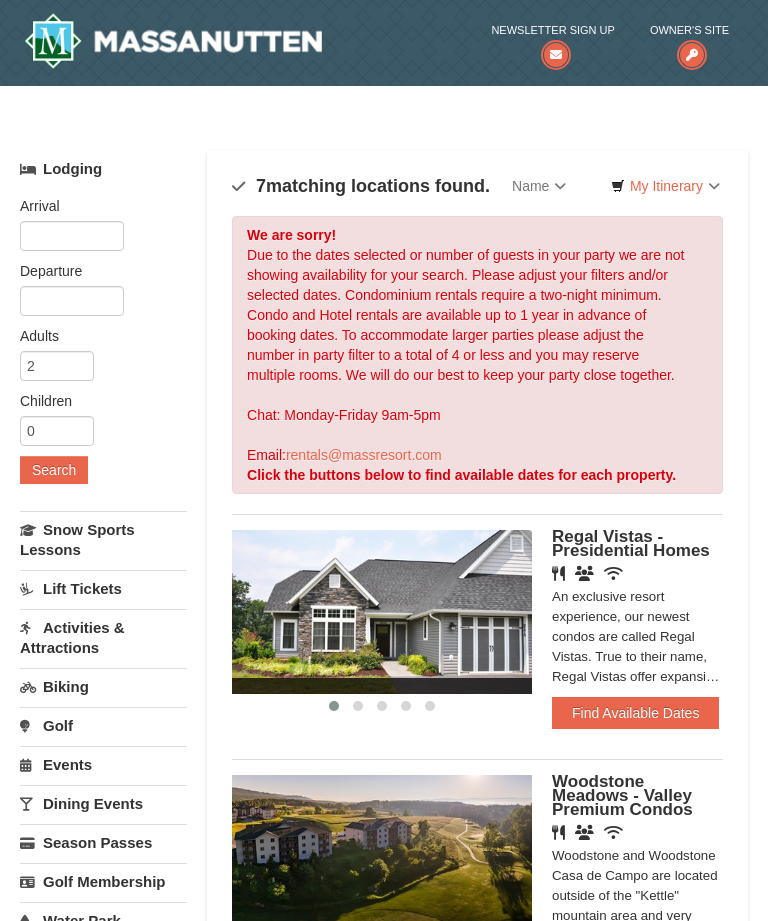 scroll, scrollTop: 0, scrollLeft: 0, axis: both 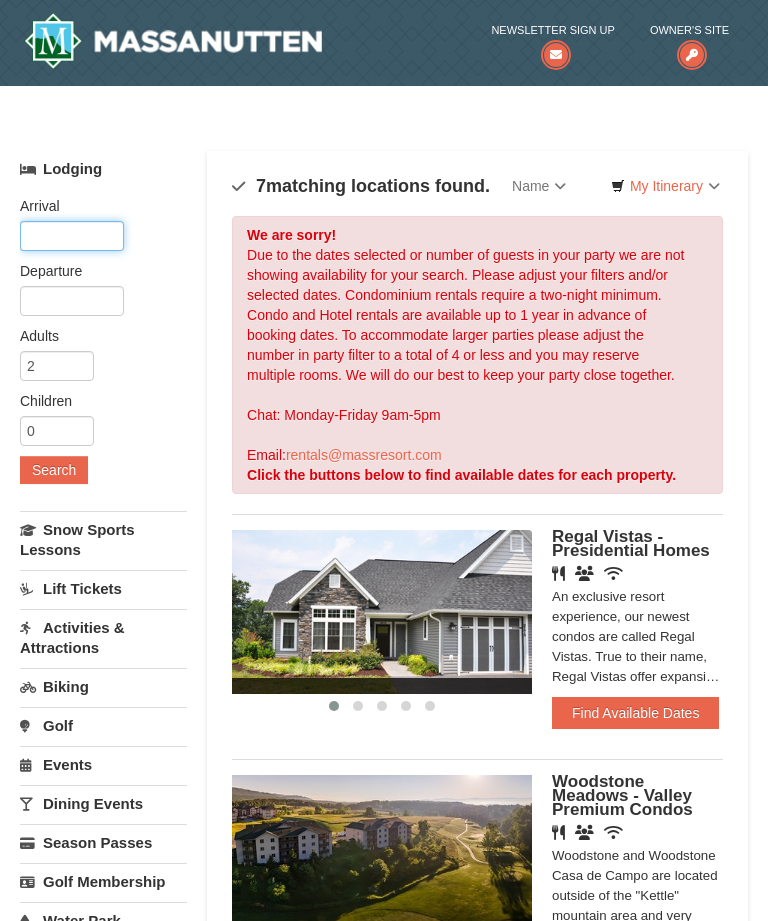 click at bounding box center [72, 236] 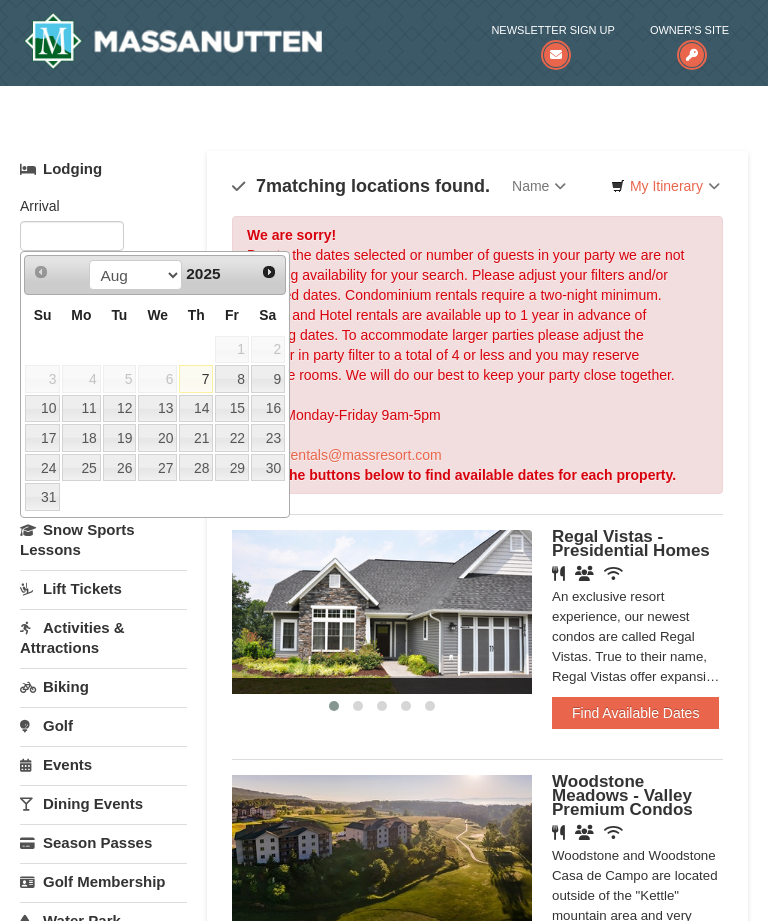 click on "Next" at bounding box center [269, 272] 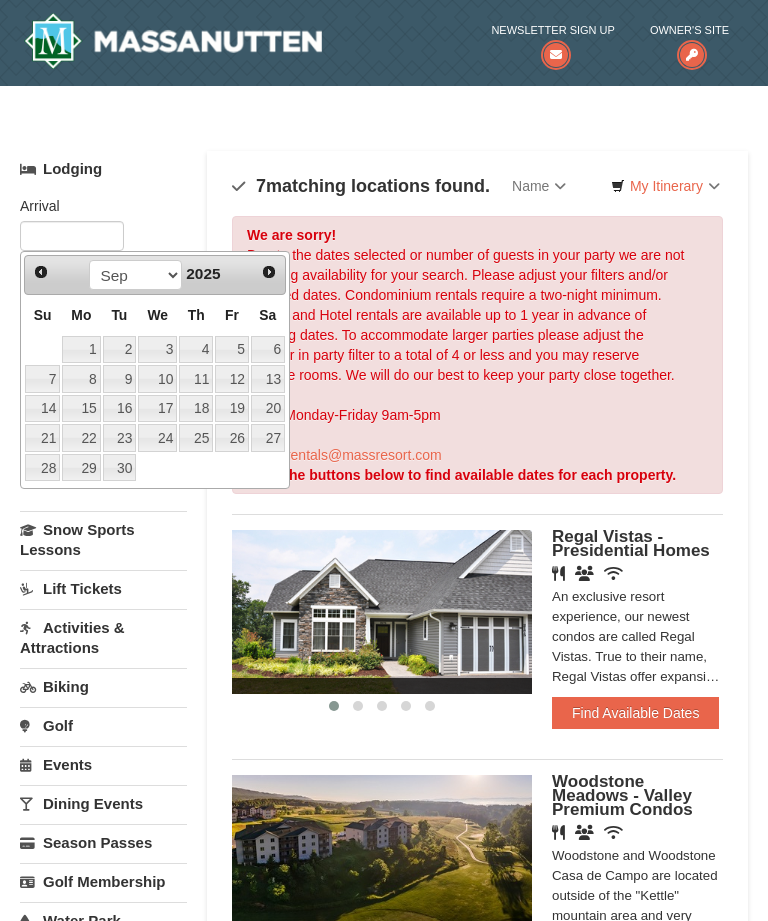 click on "Next" at bounding box center [269, 272] 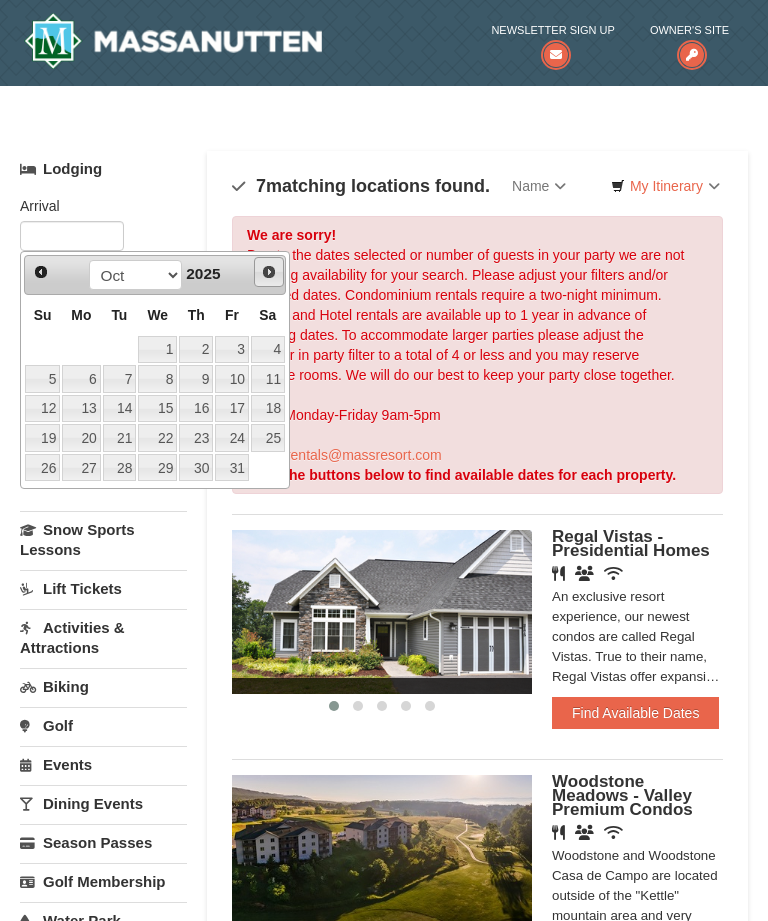 click on "Next" at bounding box center (269, 272) 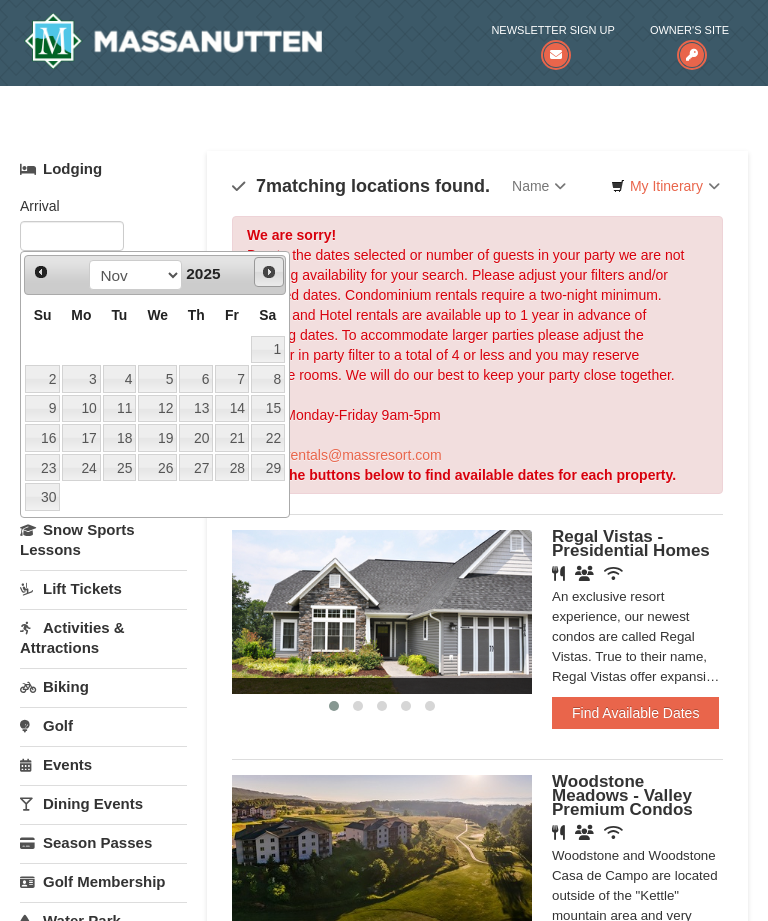 click on "Next" at bounding box center (269, 272) 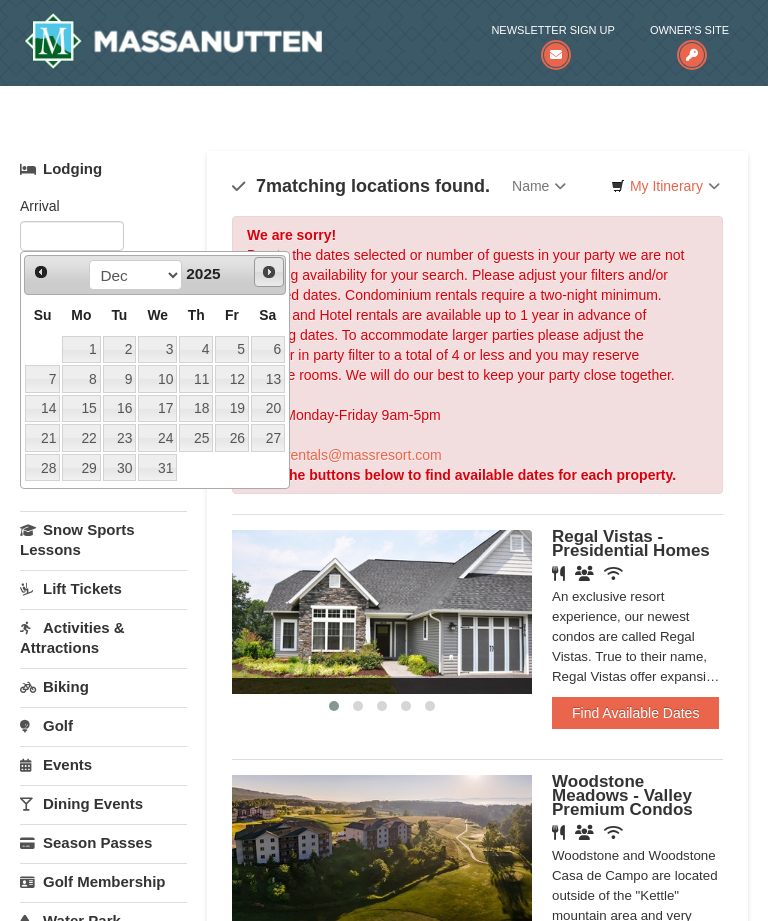 click on "Next" at bounding box center (269, 272) 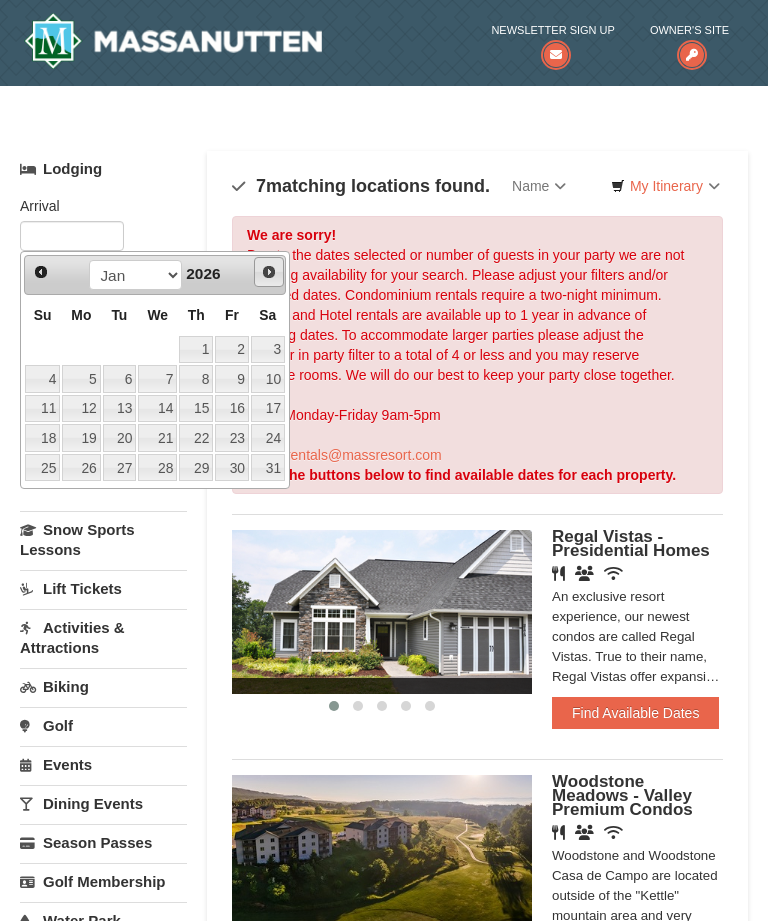 click on "Next" at bounding box center (269, 272) 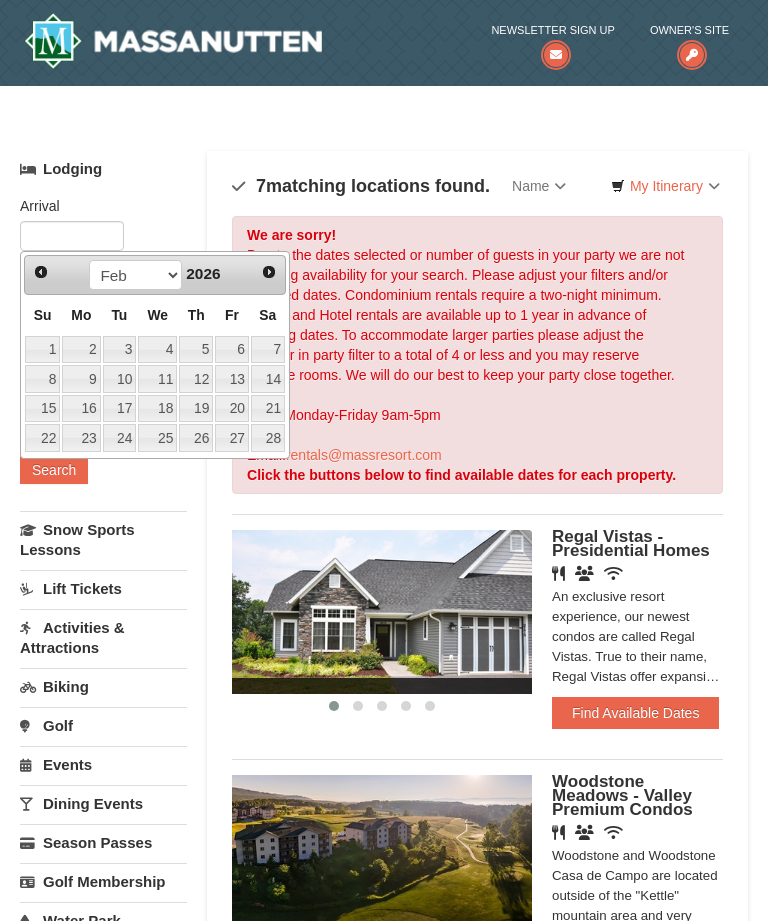 click on "Next" at bounding box center [269, 272] 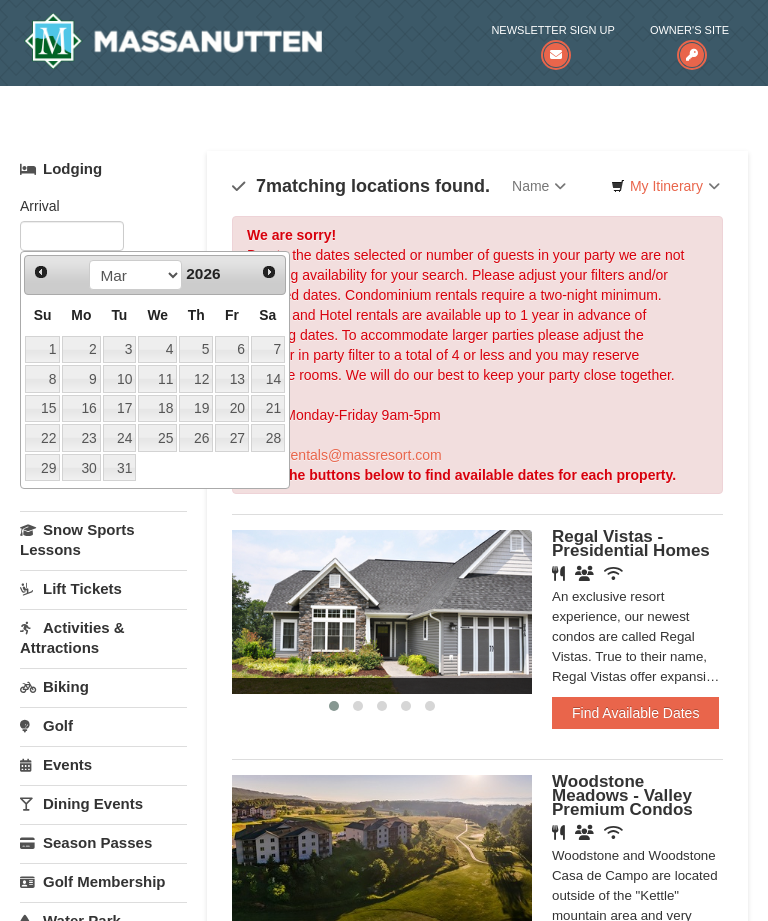 click on "Next" at bounding box center (269, 272) 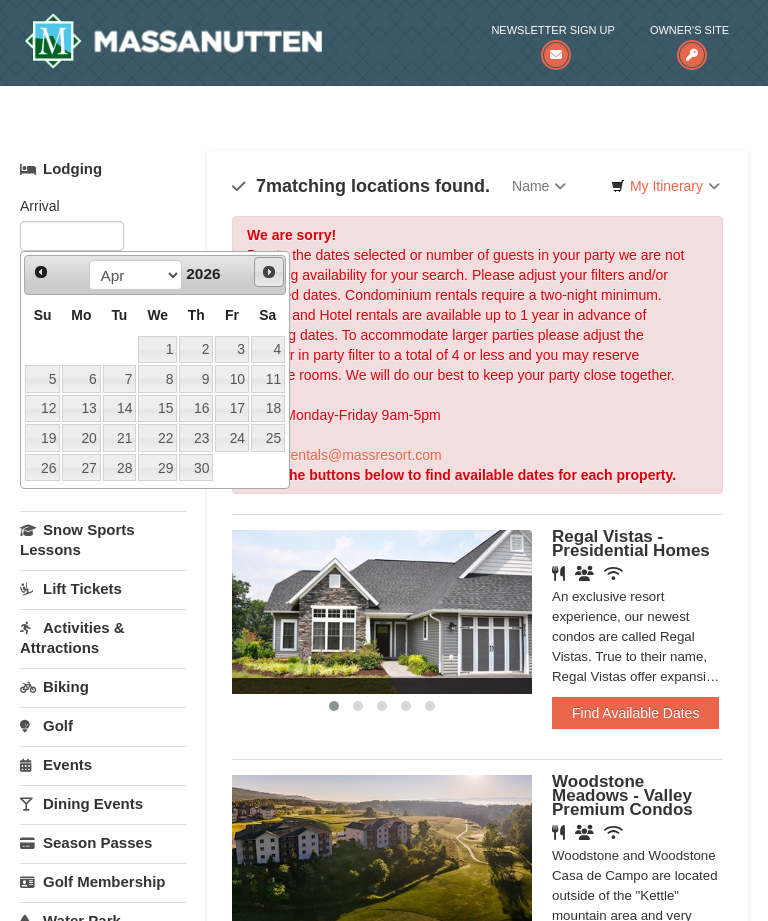 click on "Next" at bounding box center (269, 272) 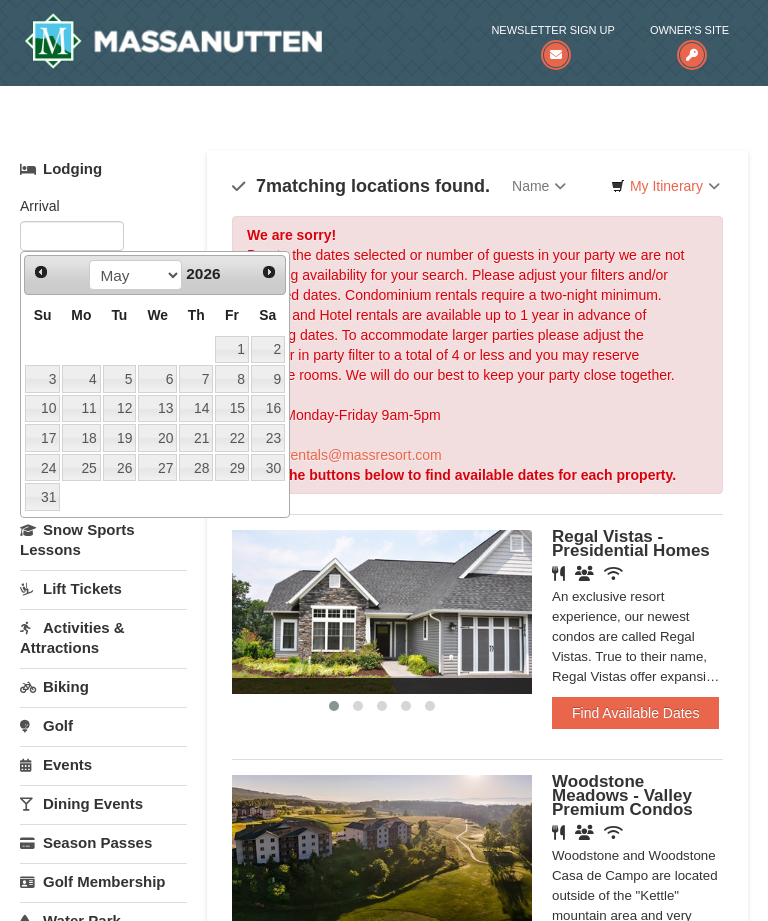 click on "Prev" at bounding box center [41, 272] 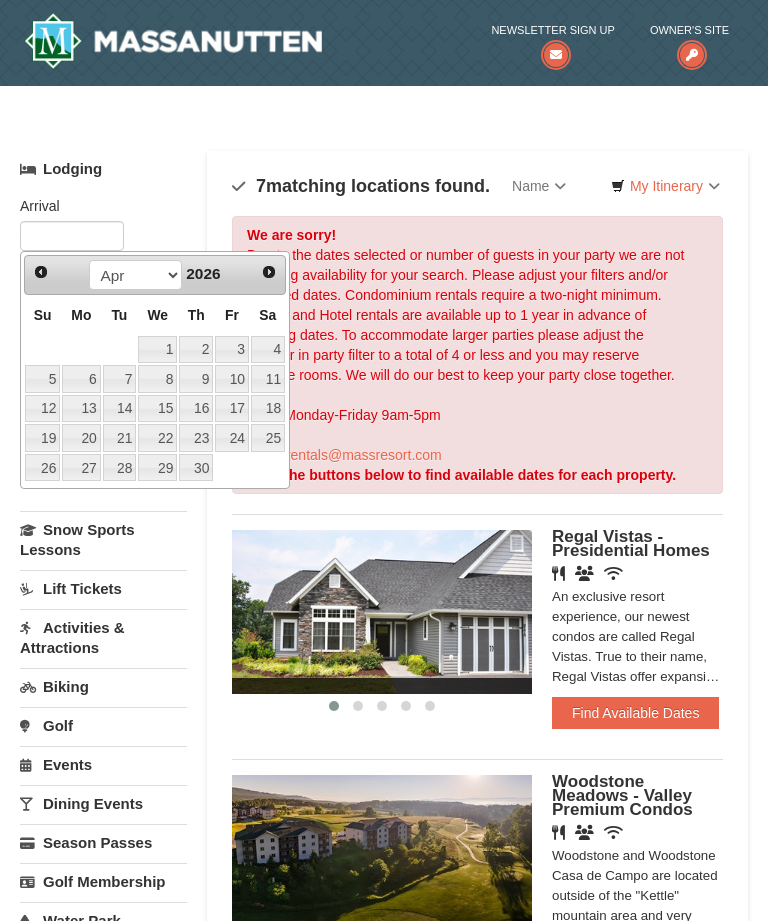 click on "Prev" at bounding box center [41, 272] 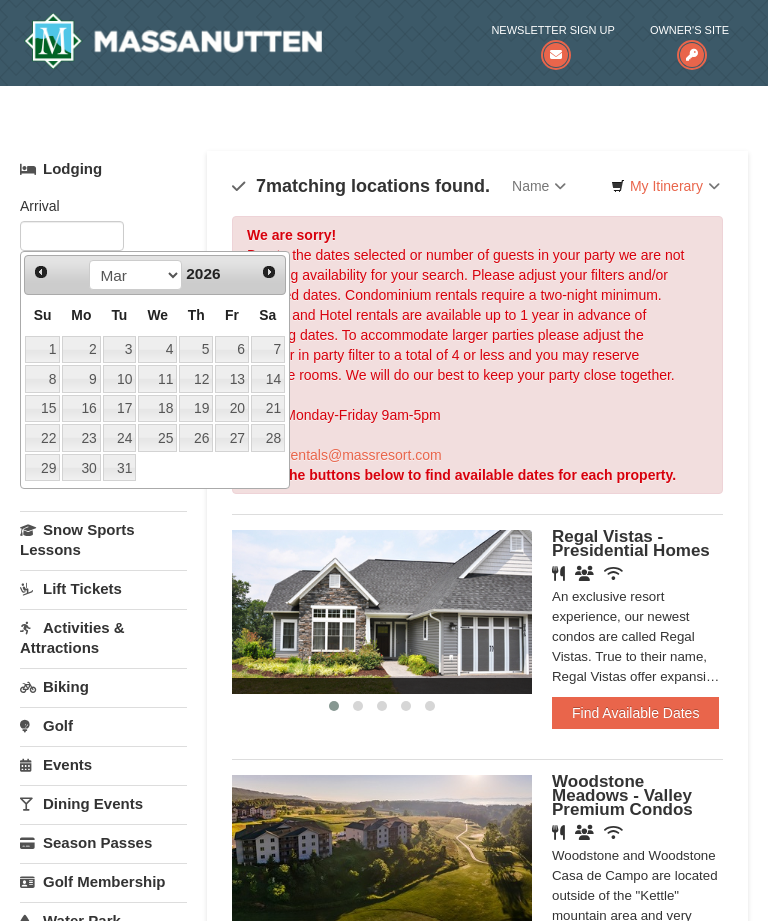 click on "Prev" at bounding box center (41, 272) 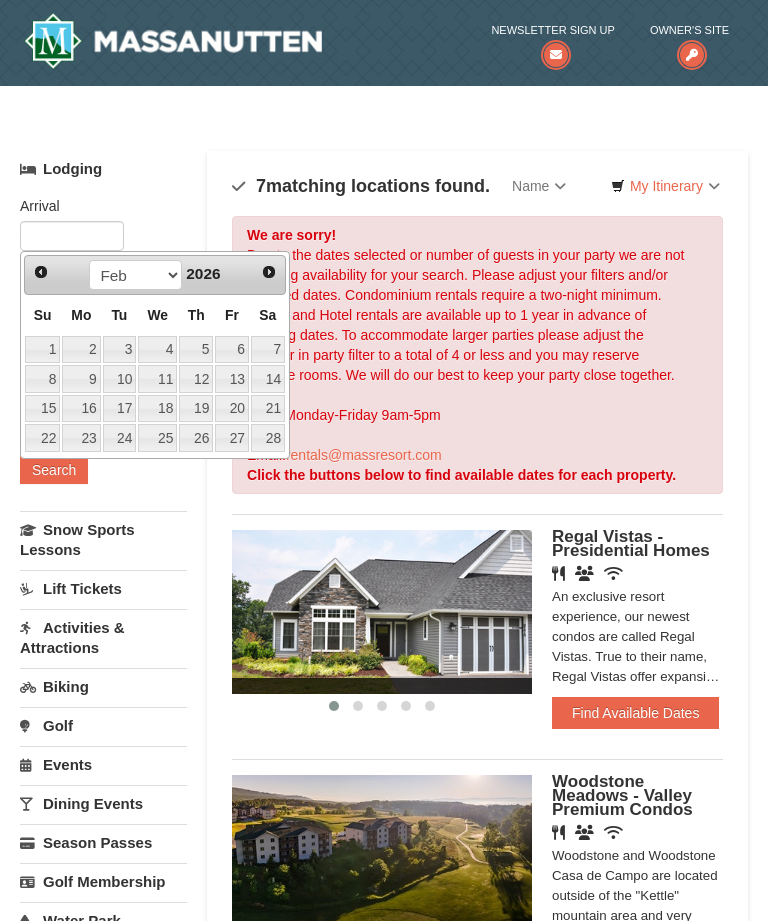 click on "Prev" at bounding box center (41, 272) 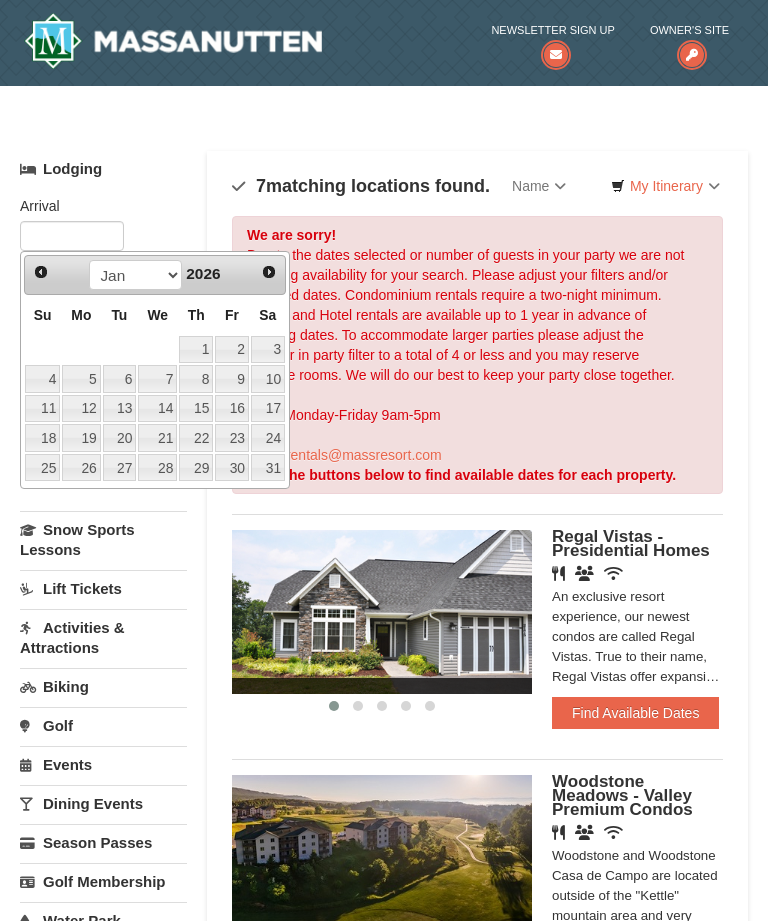 click on "Next" at bounding box center [269, 272] 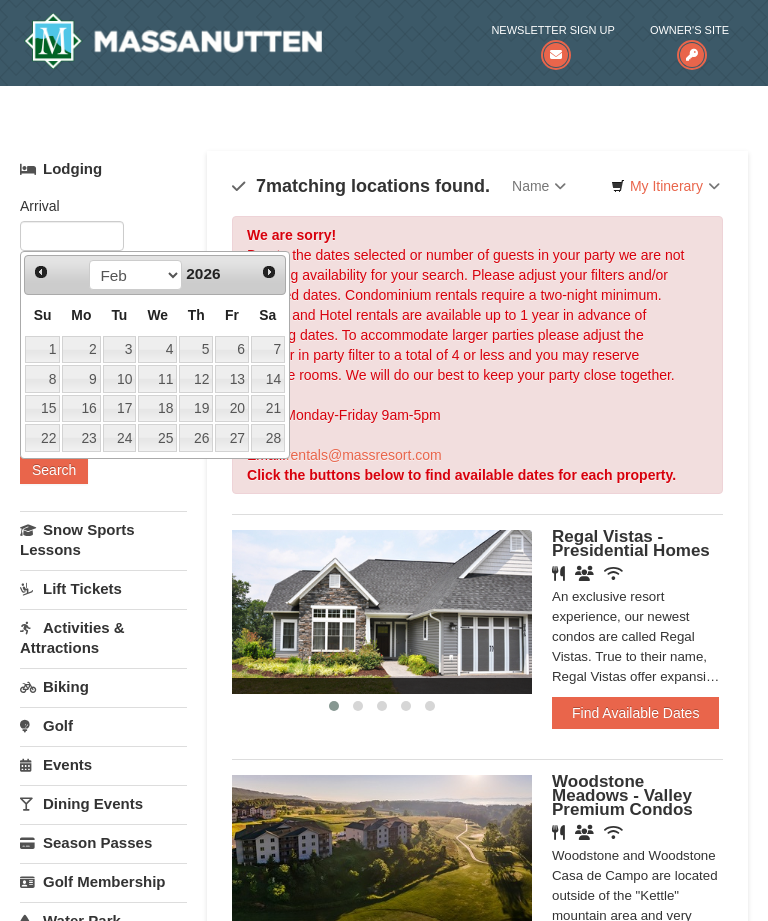 click on "8" at bounding box center (42, 379) 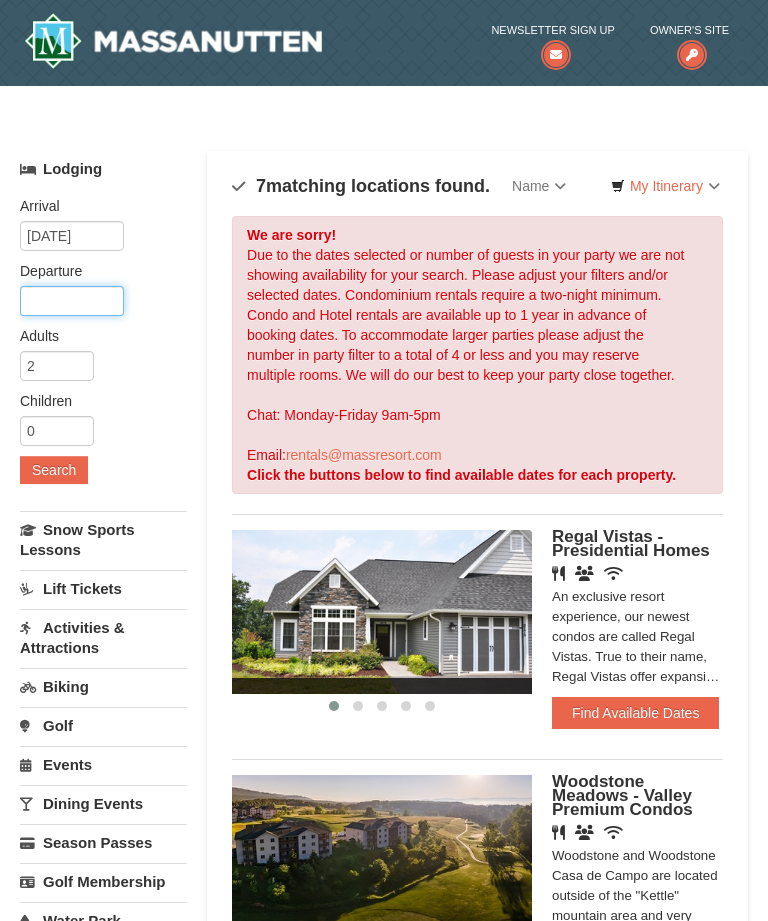 click at bounding box center [72, 301] 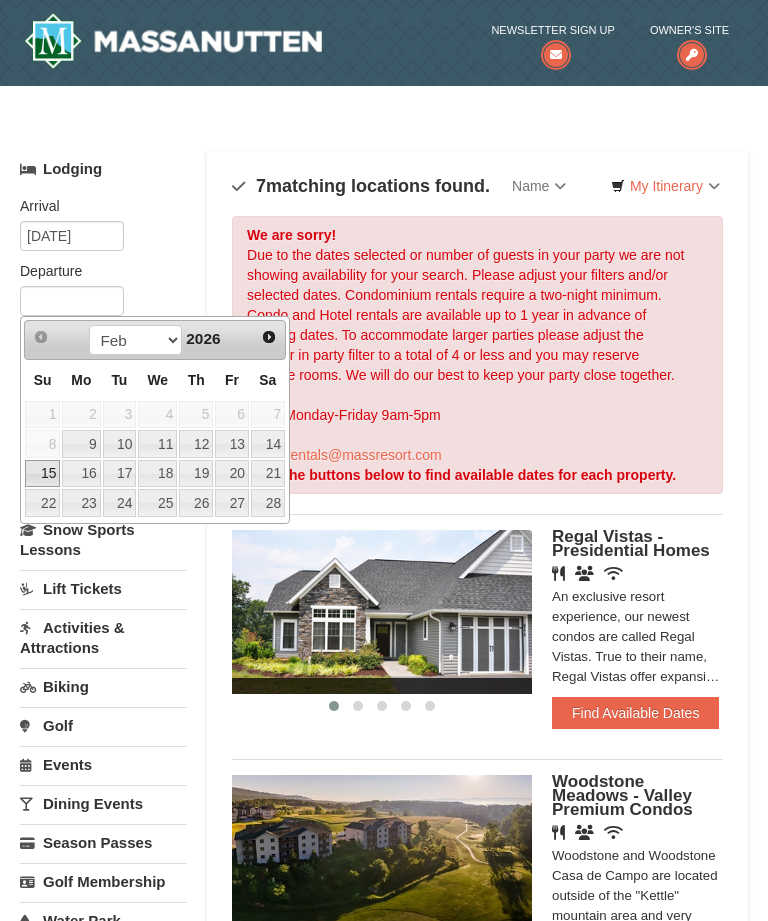 click on "15" at bounding box center [42, 474] 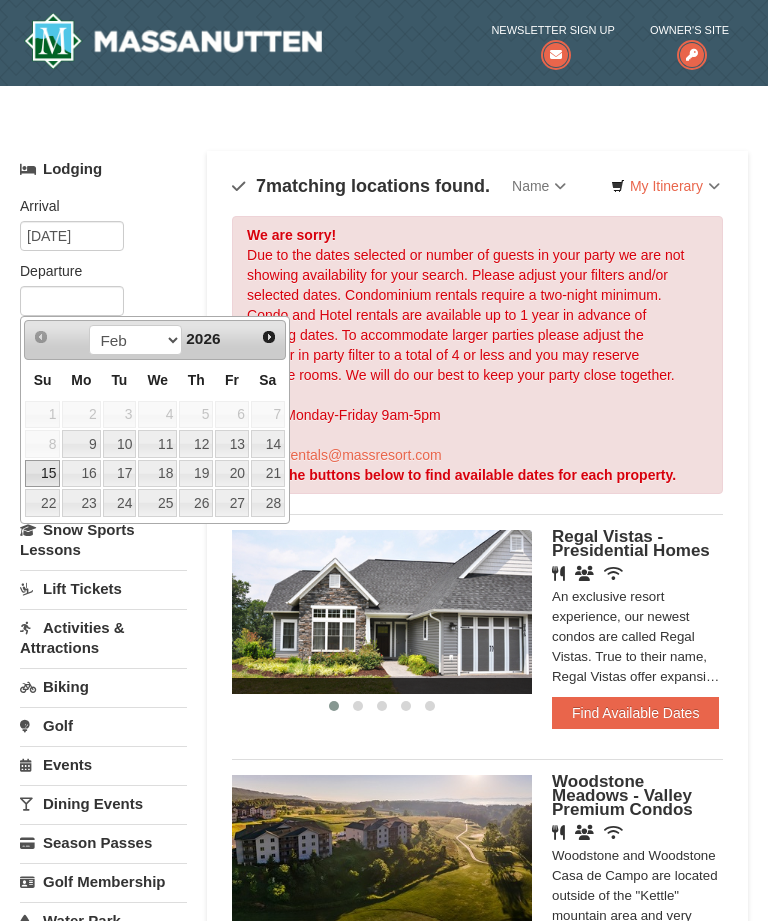 type on "[DATE]" 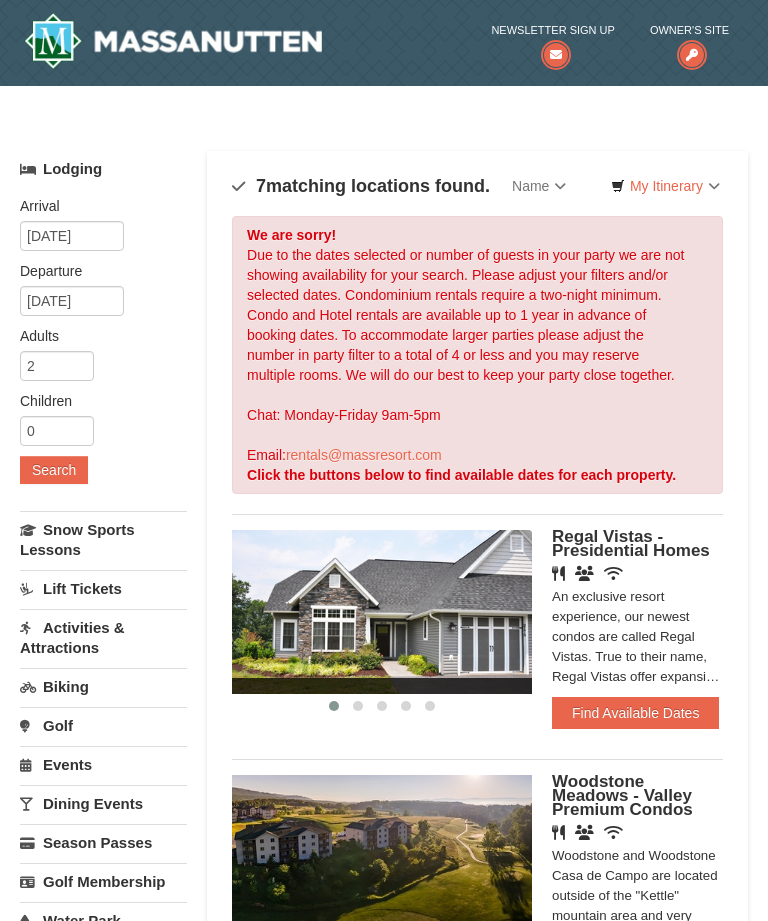 click on "Search" at bounding box center [54, 470] 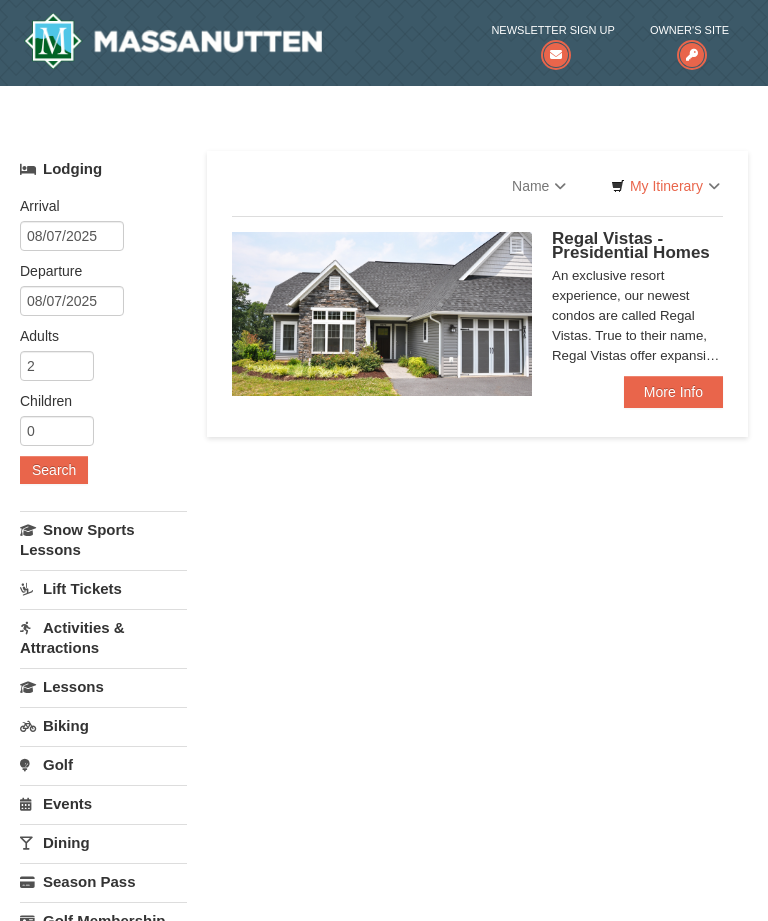 type 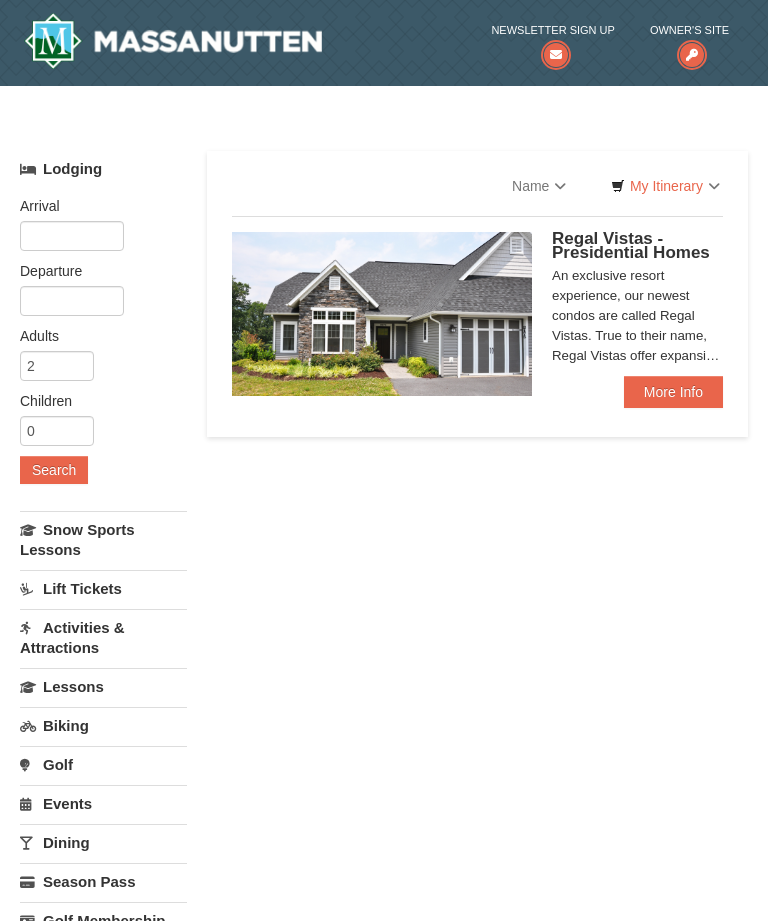 select on "8" 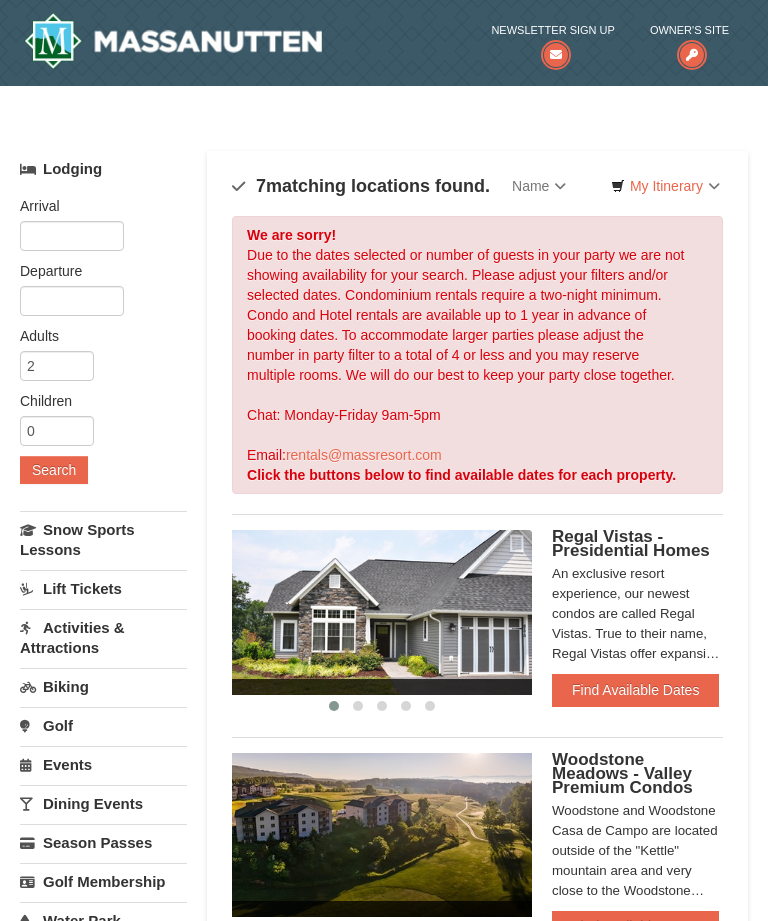 scroll, scrollTop: 0, scrollLeft: 0, axis: both 